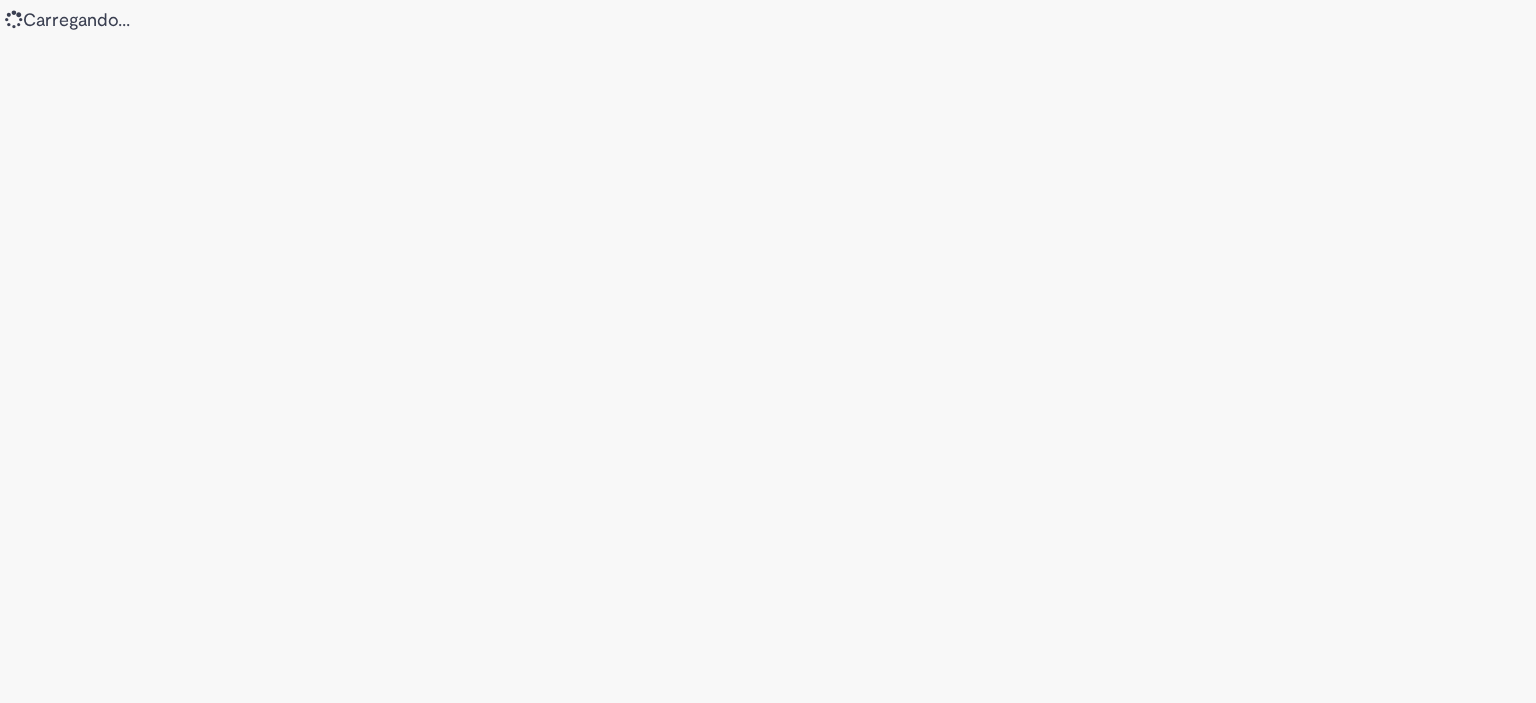 scroll, scrollTop: 0, scrollLeft: 0, axis: both 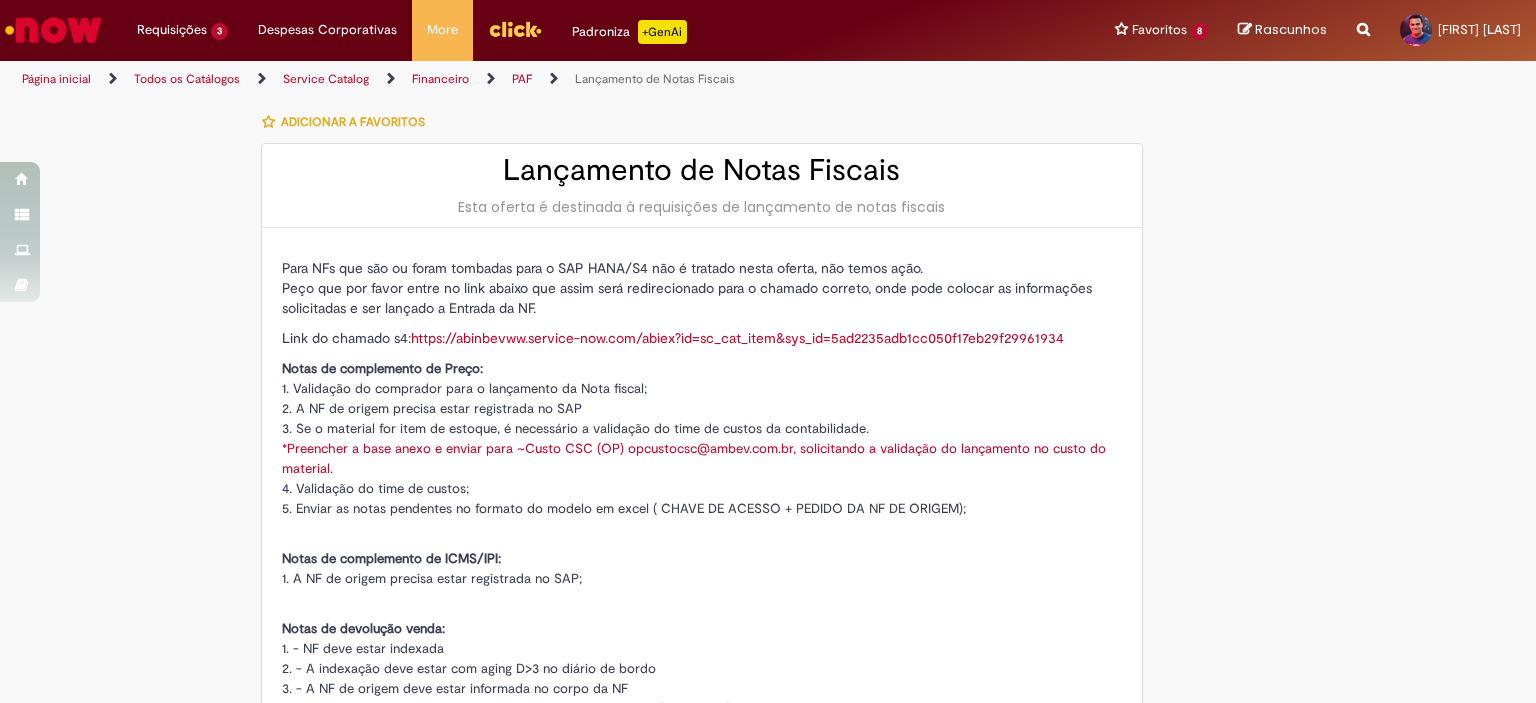 type on "********" 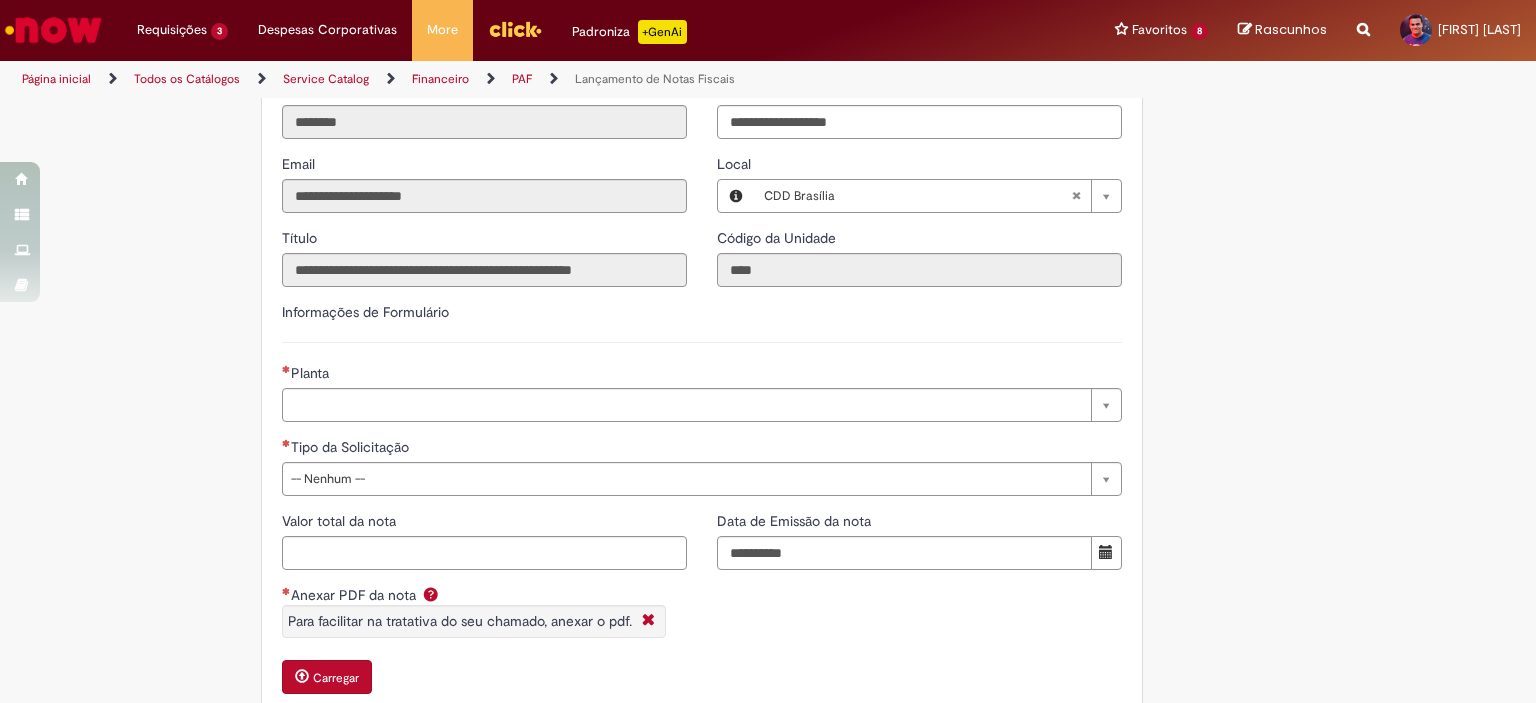 scroll, scrollTop: 1162, scrollLeft: 0, axis: vertical 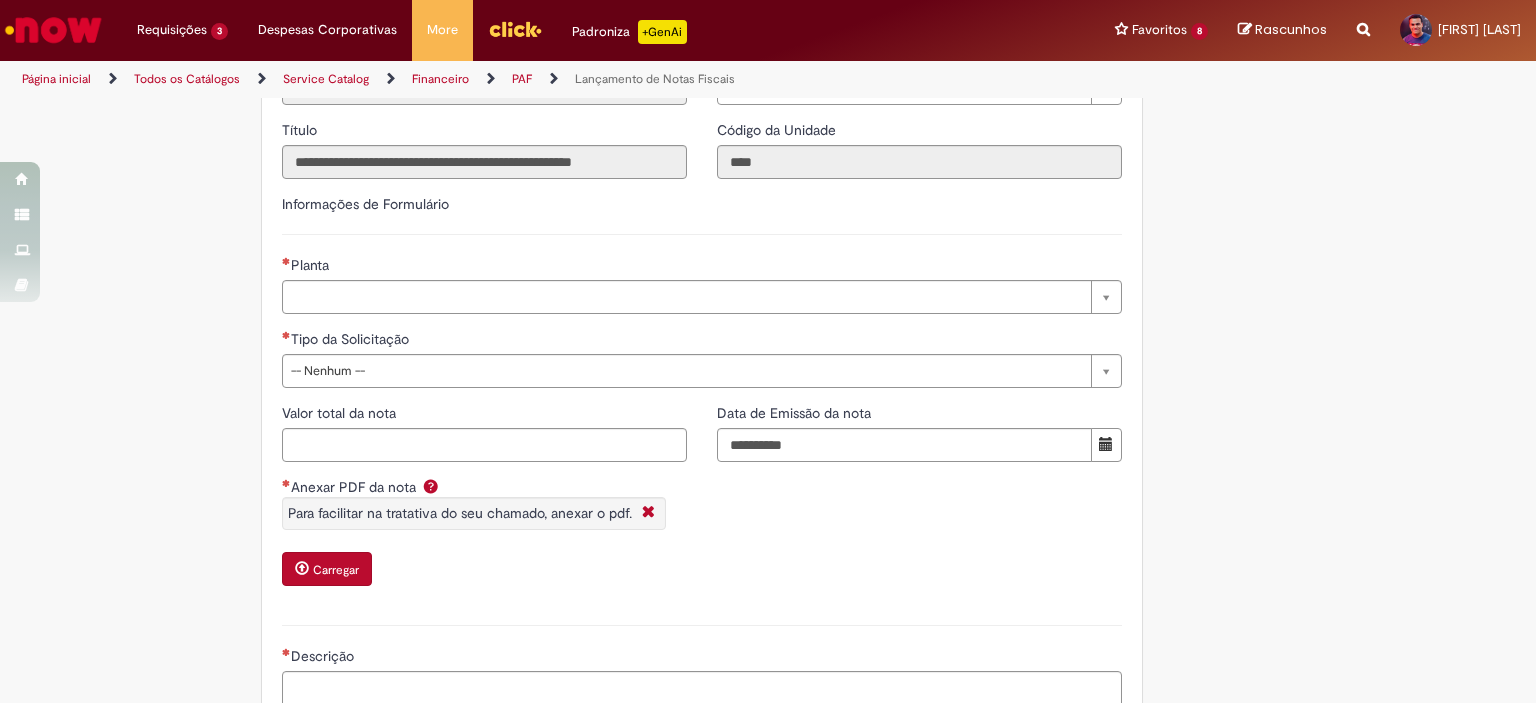 click on "**********" at bounding box center (702, 298) 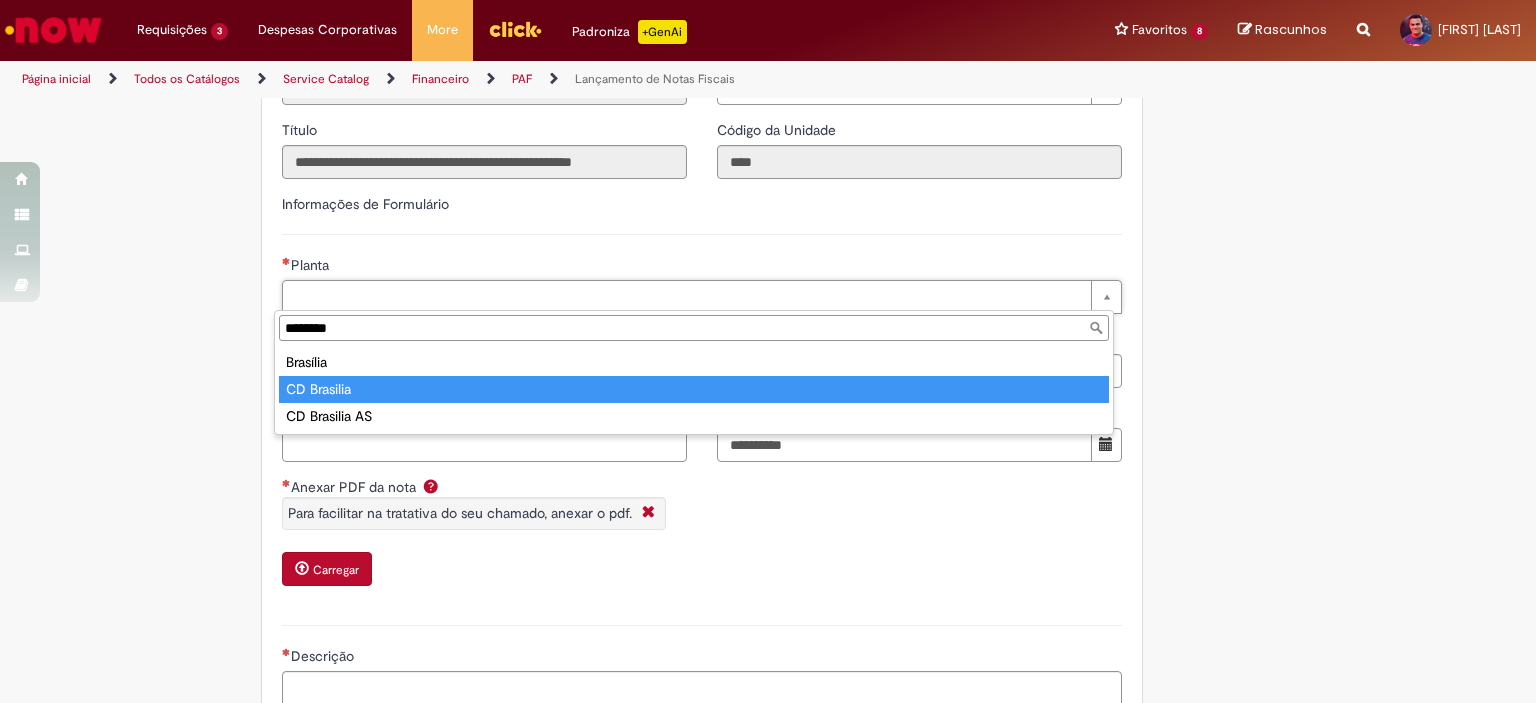 type on "********" 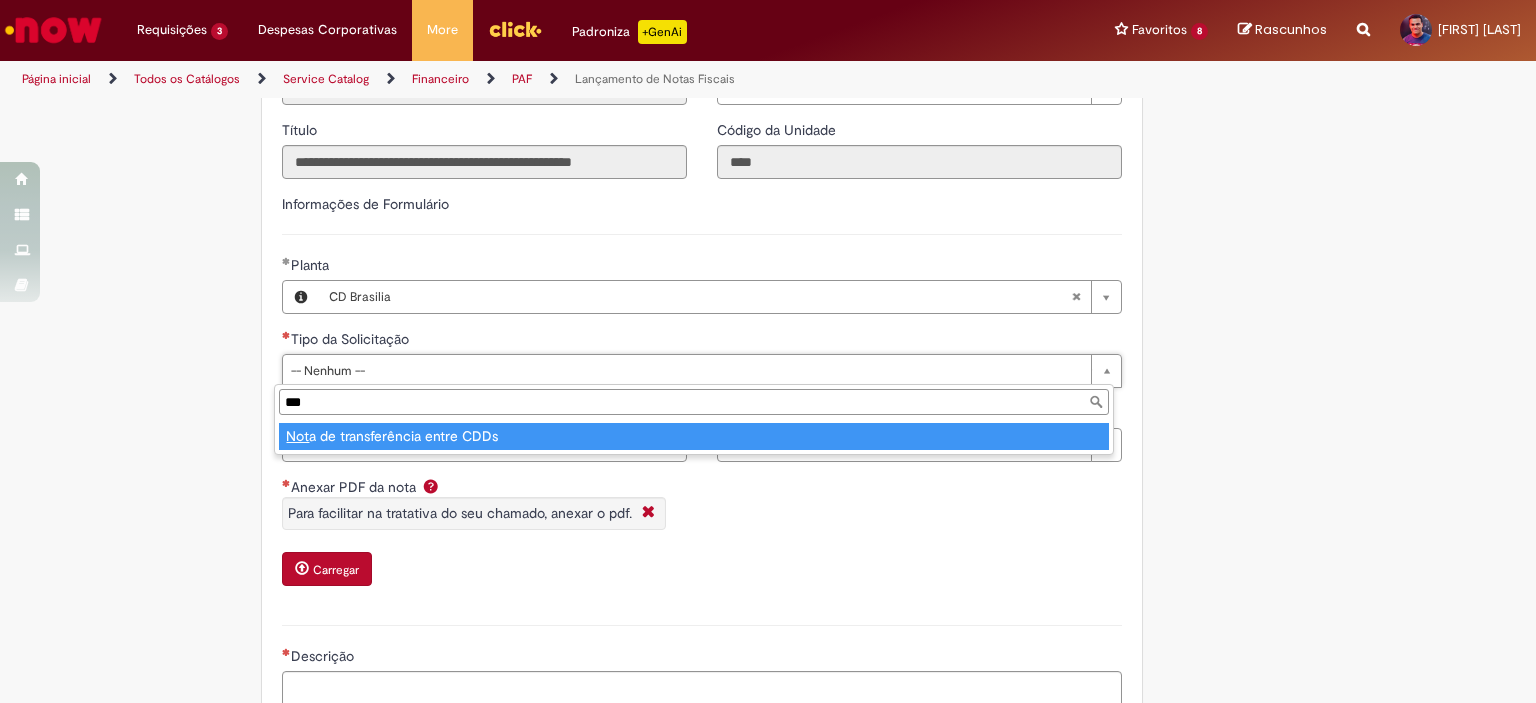 type on "****" 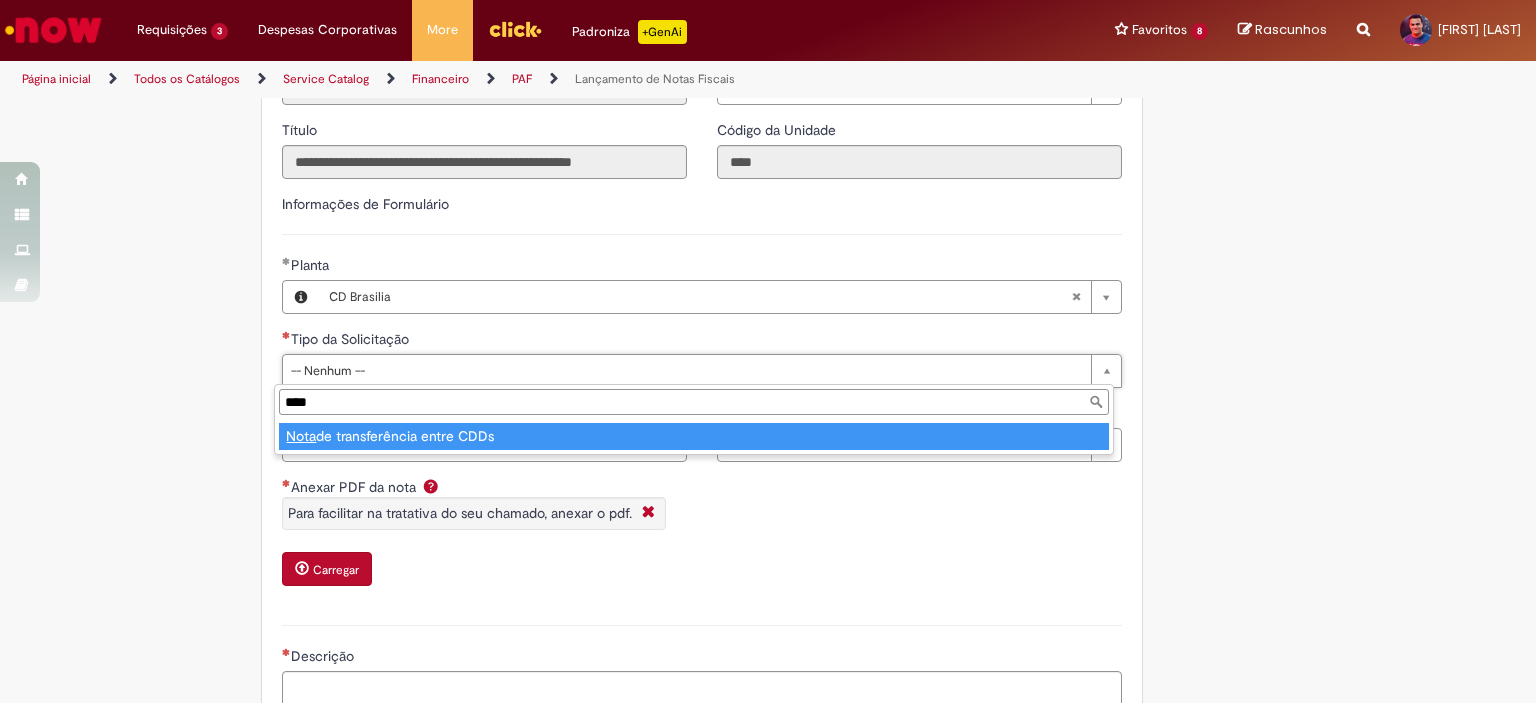 type on "**********" 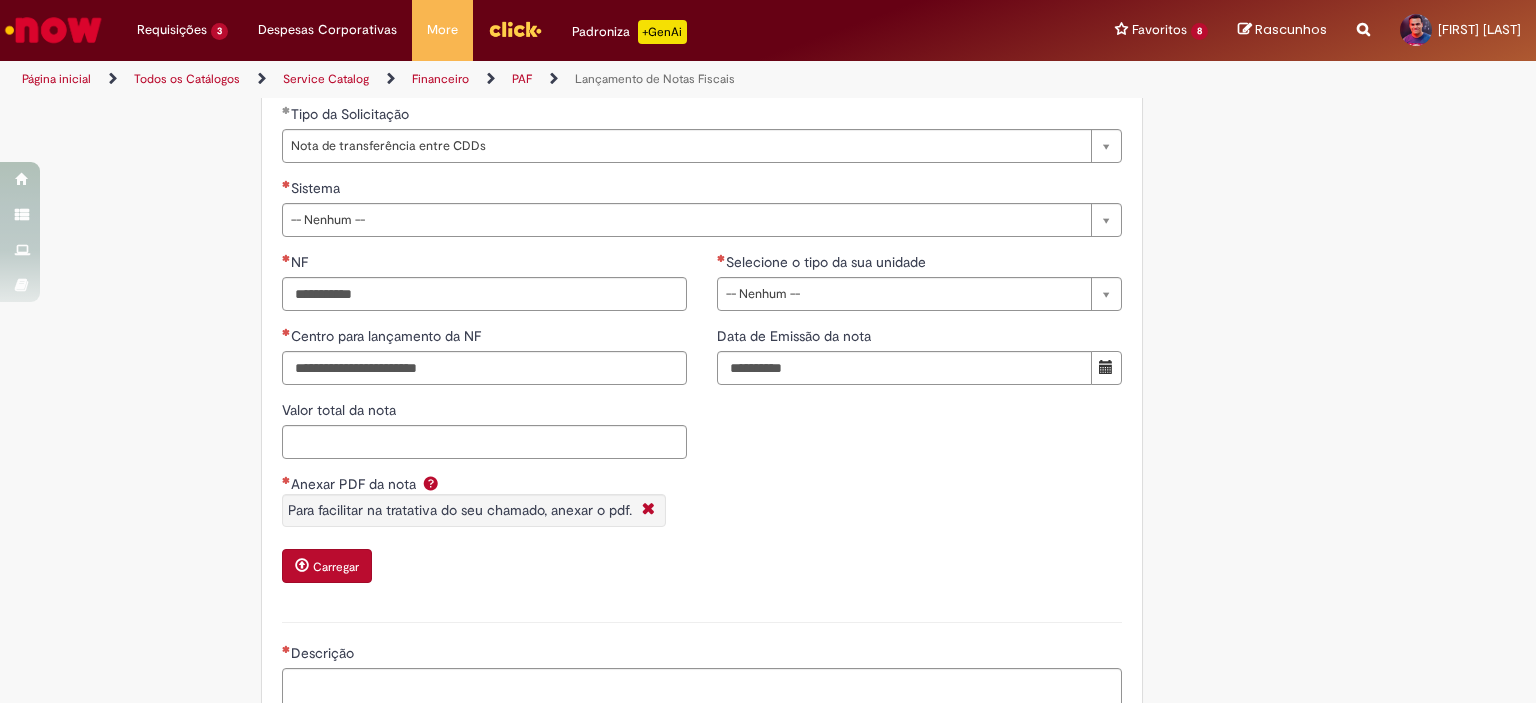 scroll, scrollTop: 1421, scrollLeft: 0, axis: vertical 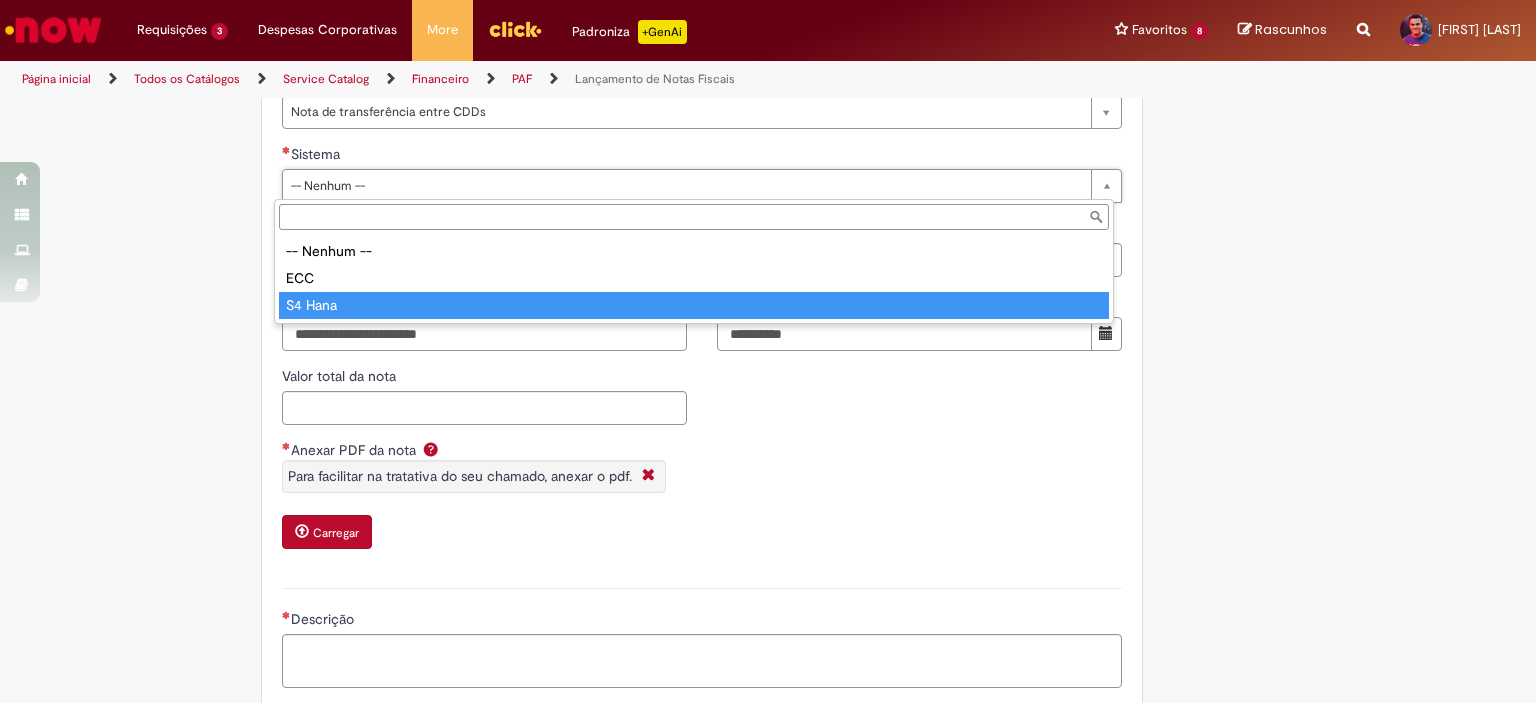 type on "*******" 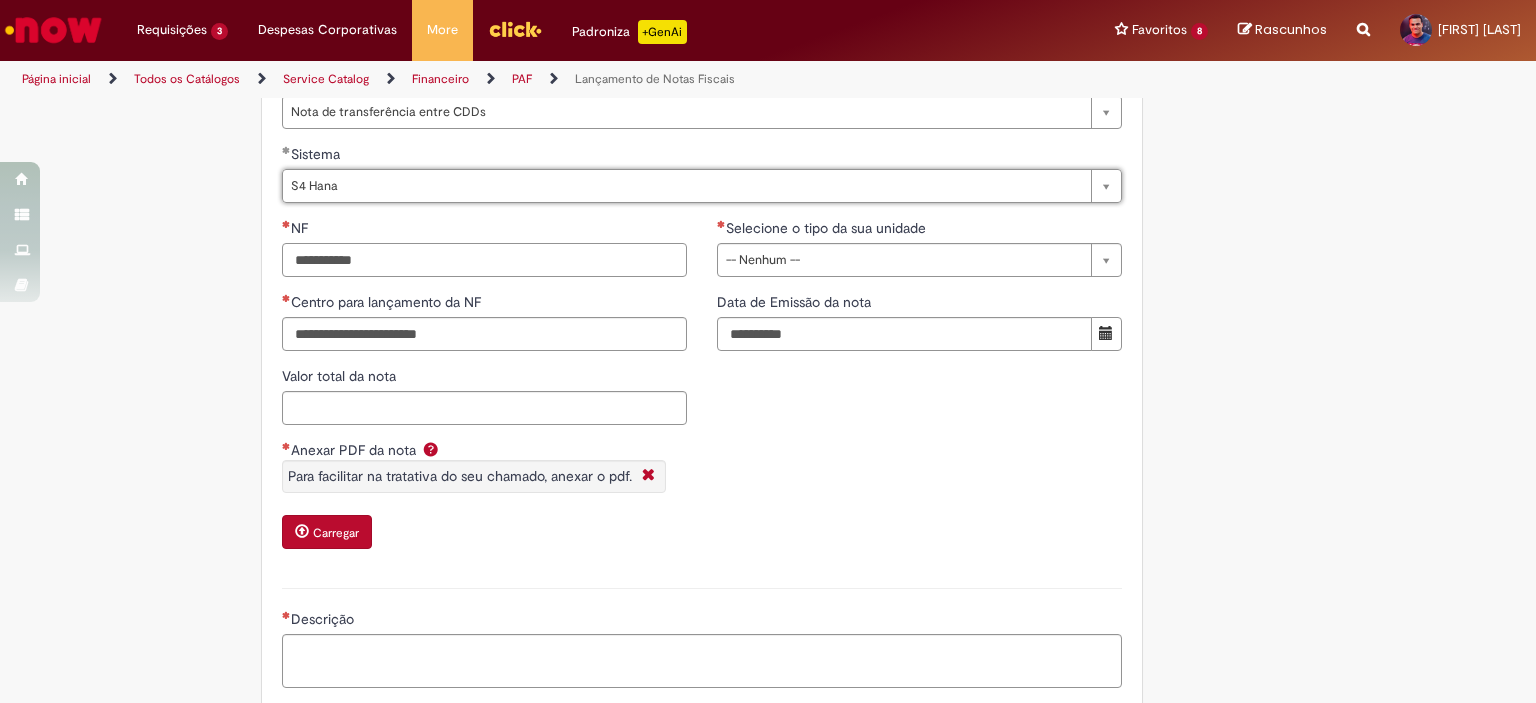 click on "NF" at bounding box center [484, 260] 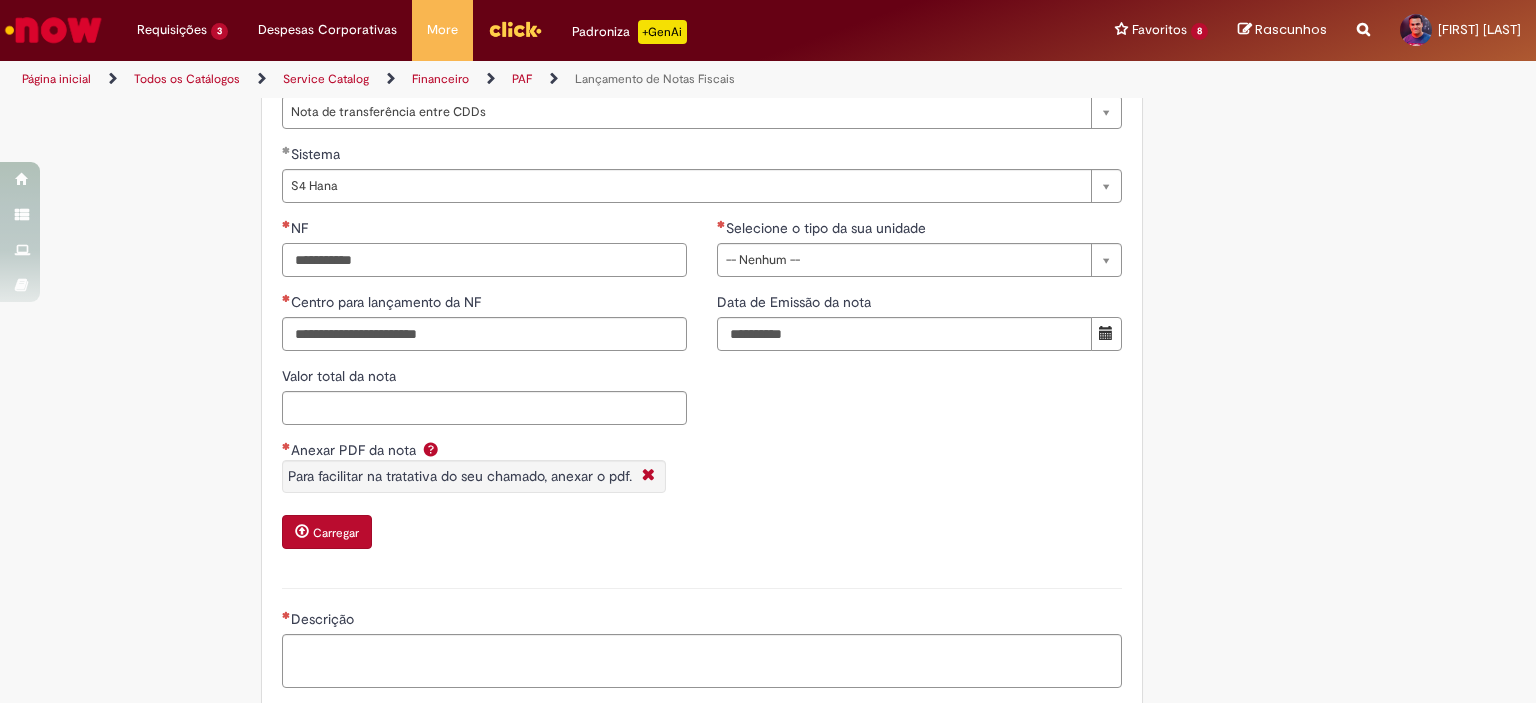 paste on "******" 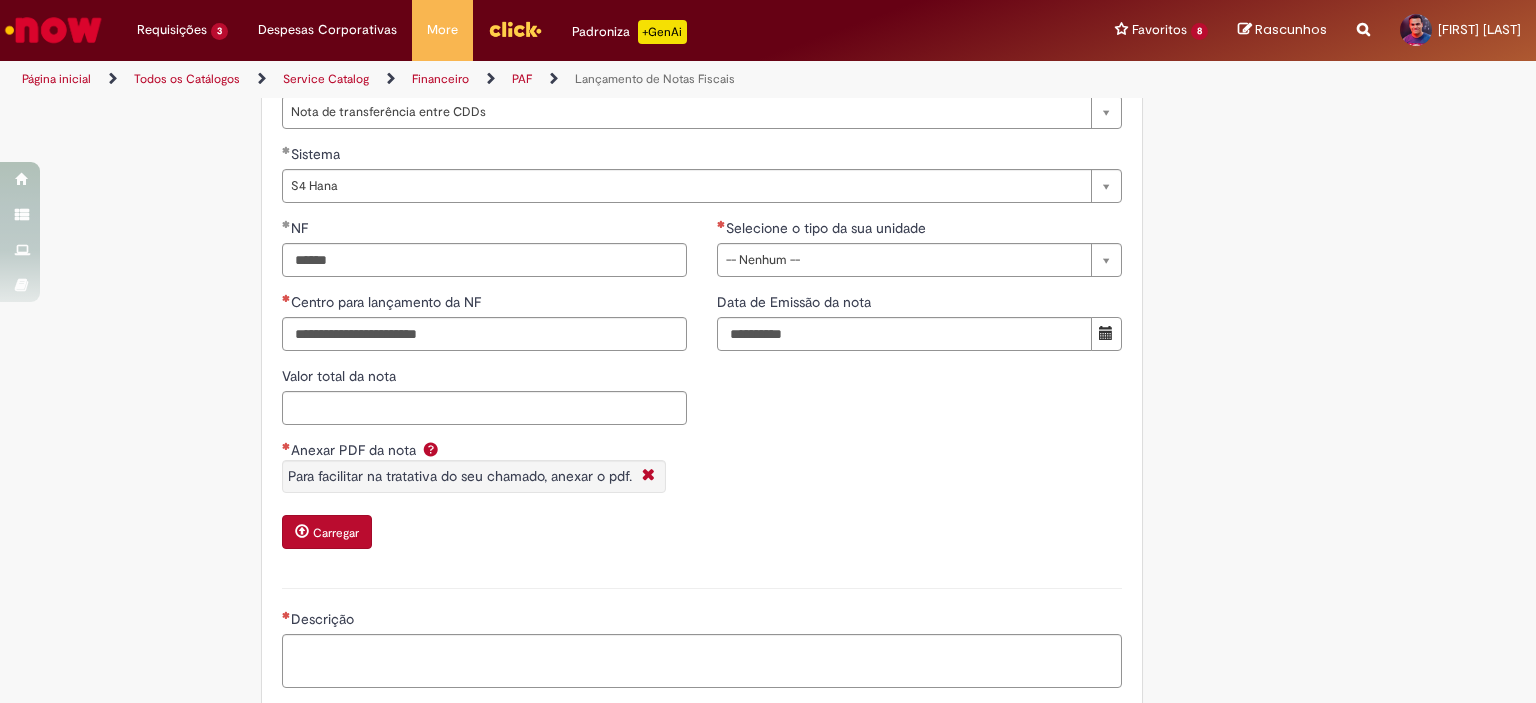 type on "*********" 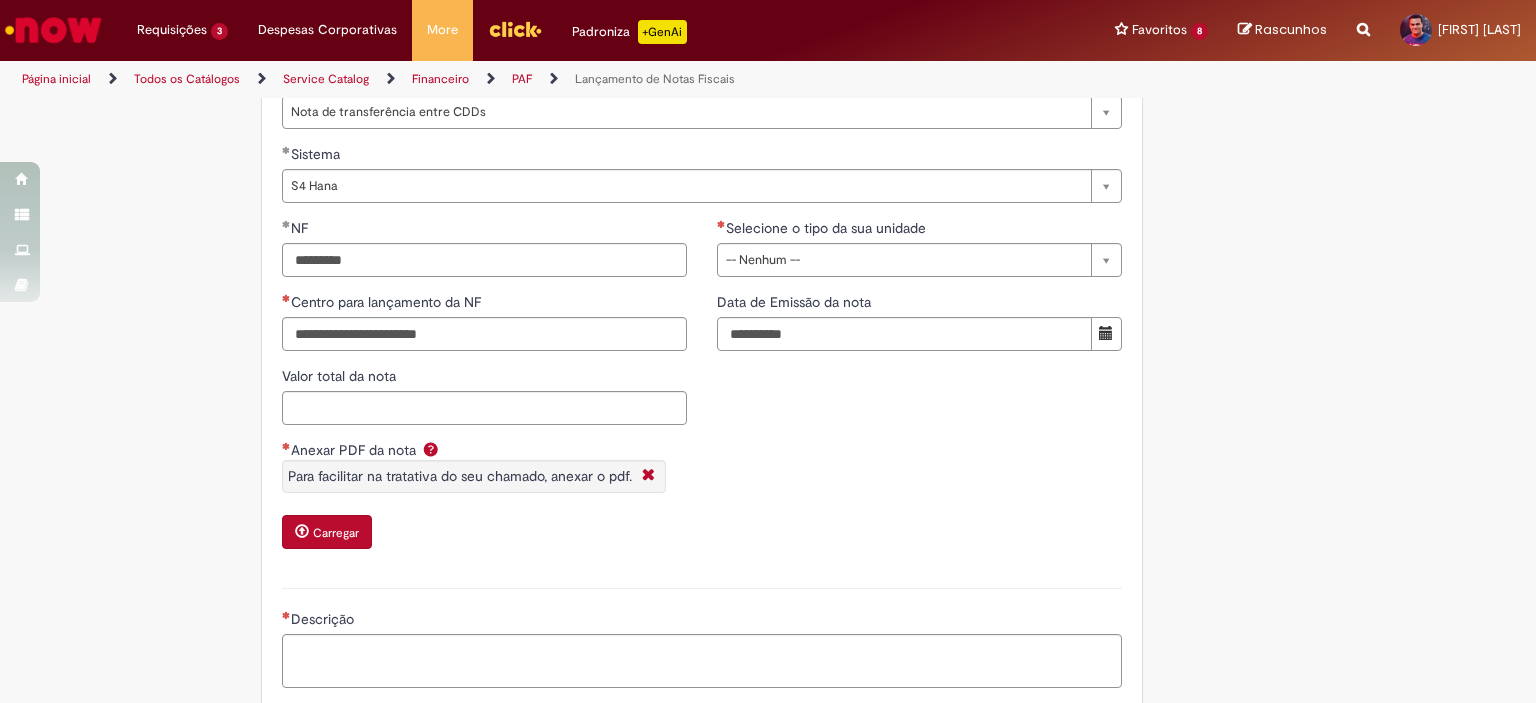 click on "Selecione o tipo da sua unidade" at bounding box center [919, 230] 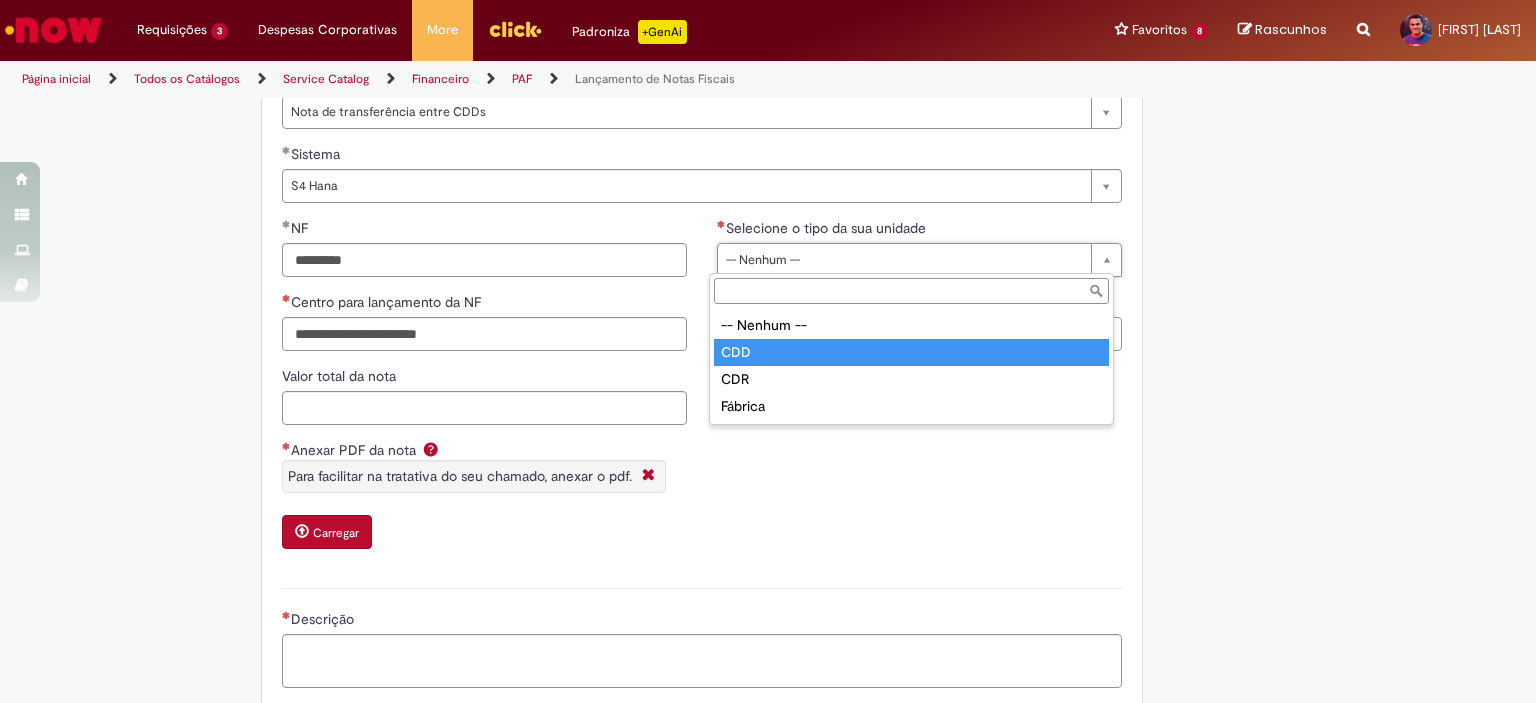 type on "***" 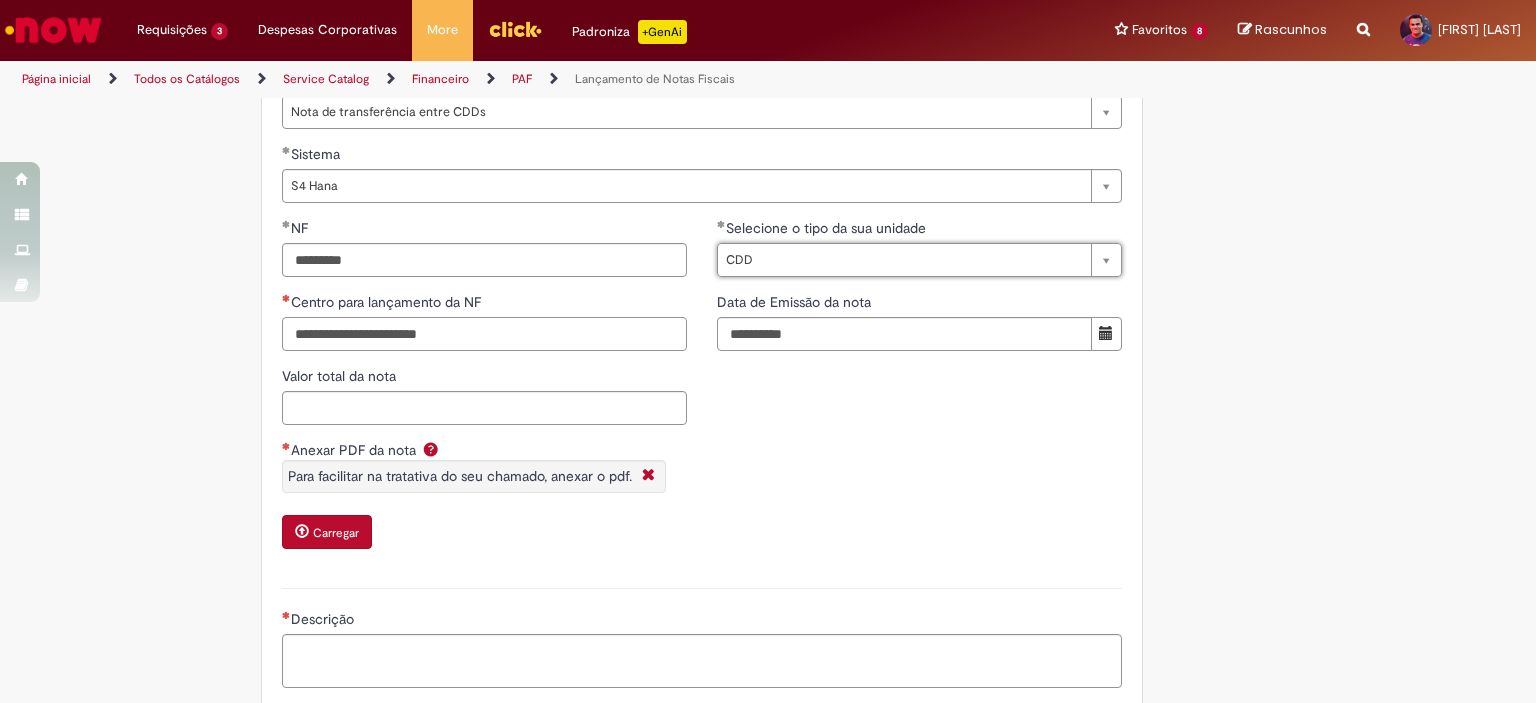 click on "Centro para lançamento da NF" at bounding box center [484, 334] 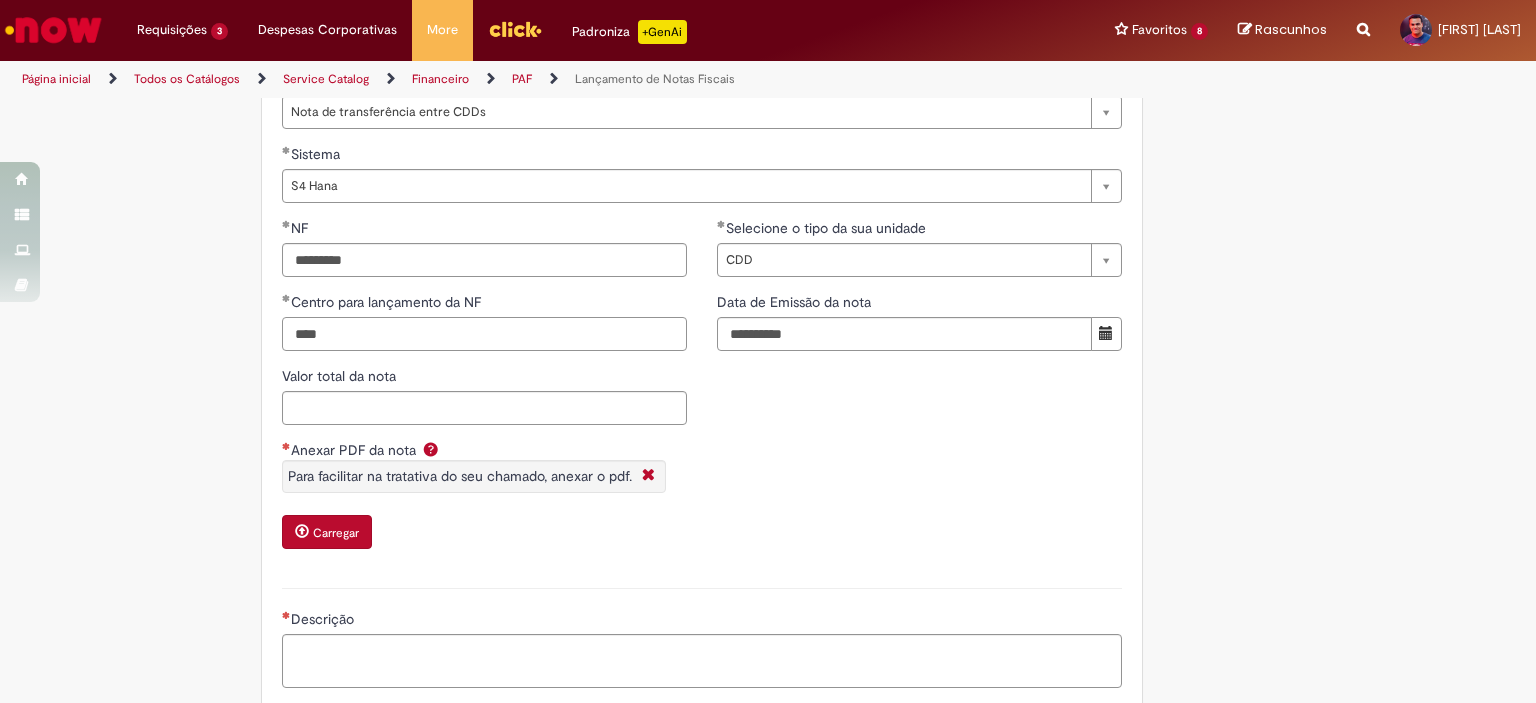 type on "****" 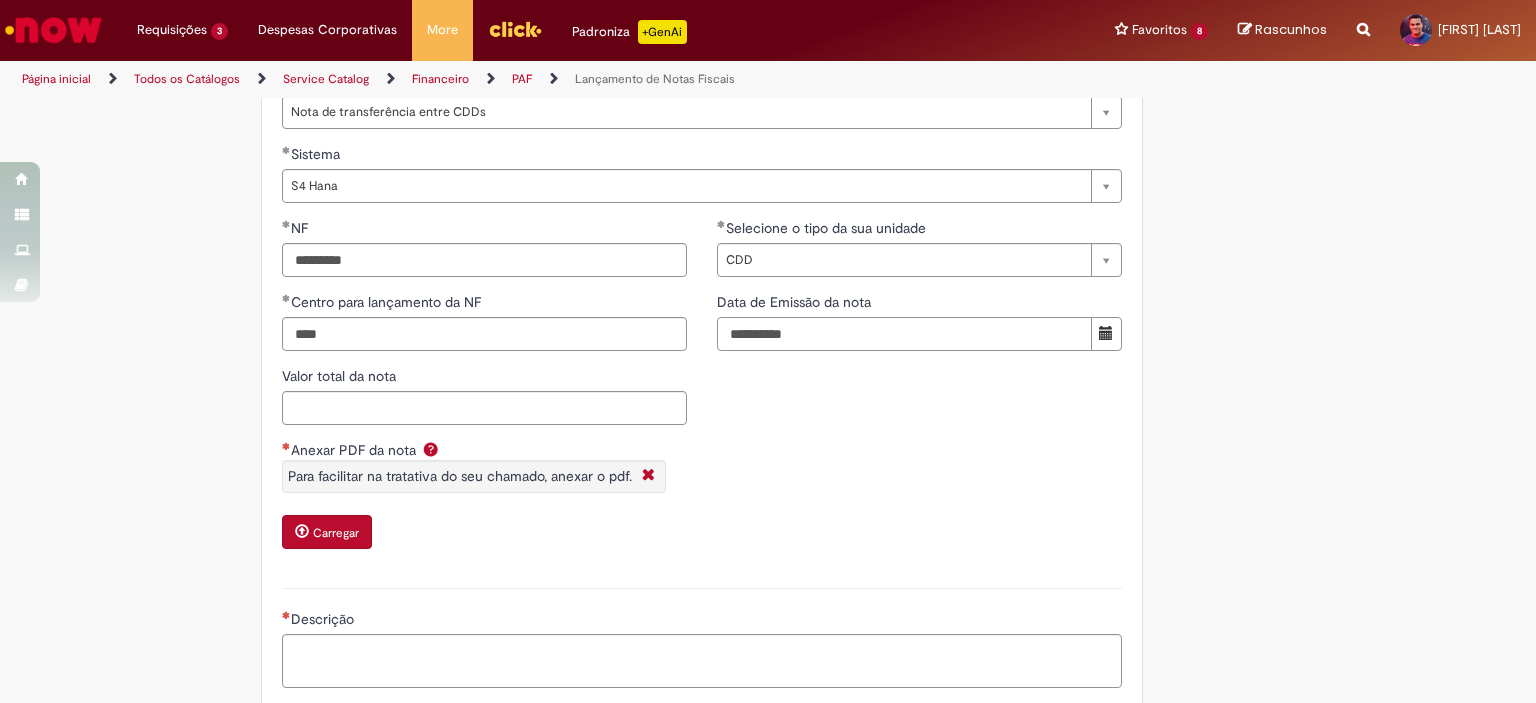 click on "Data de Emissão da nota" at bounding box center (904, 334) 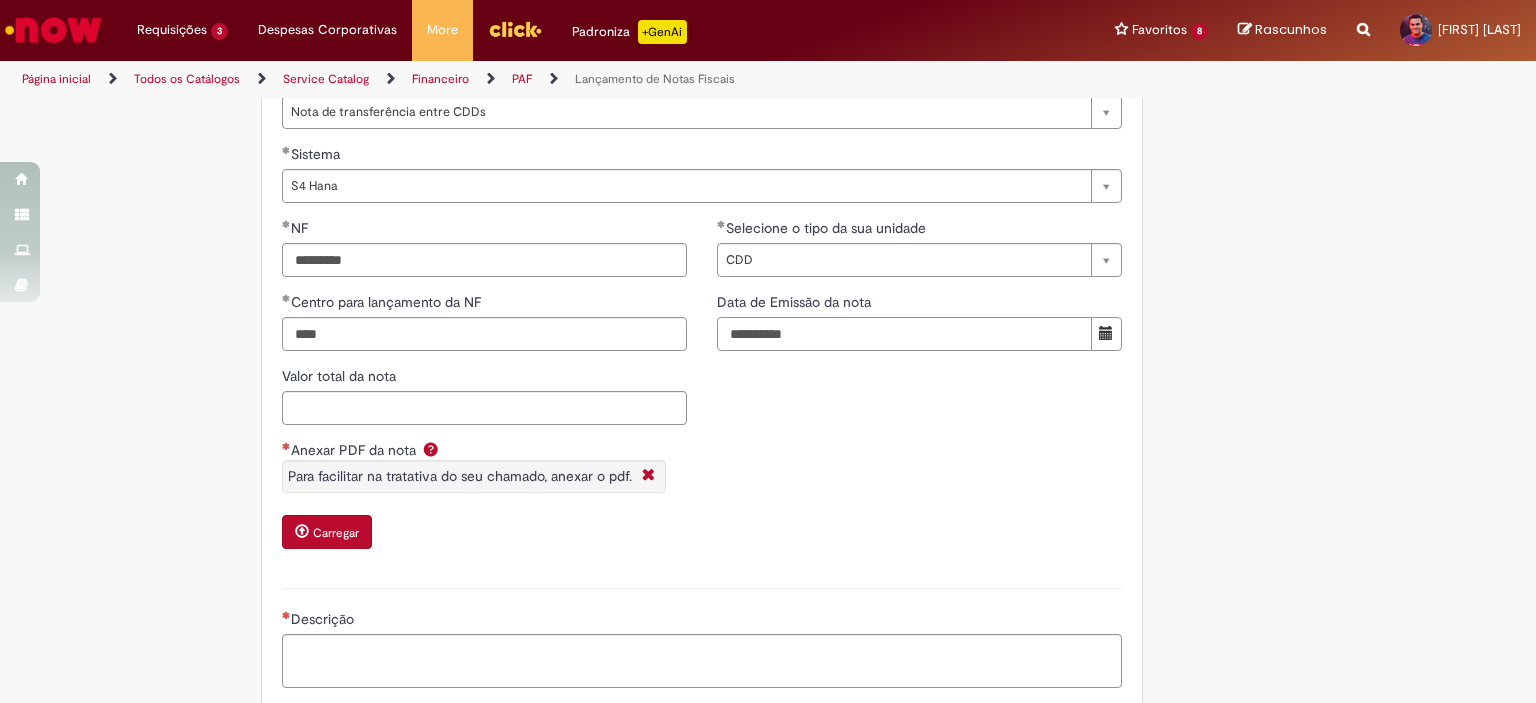 click on "Data de Emissão da nota" at bounding box center (904, 334) 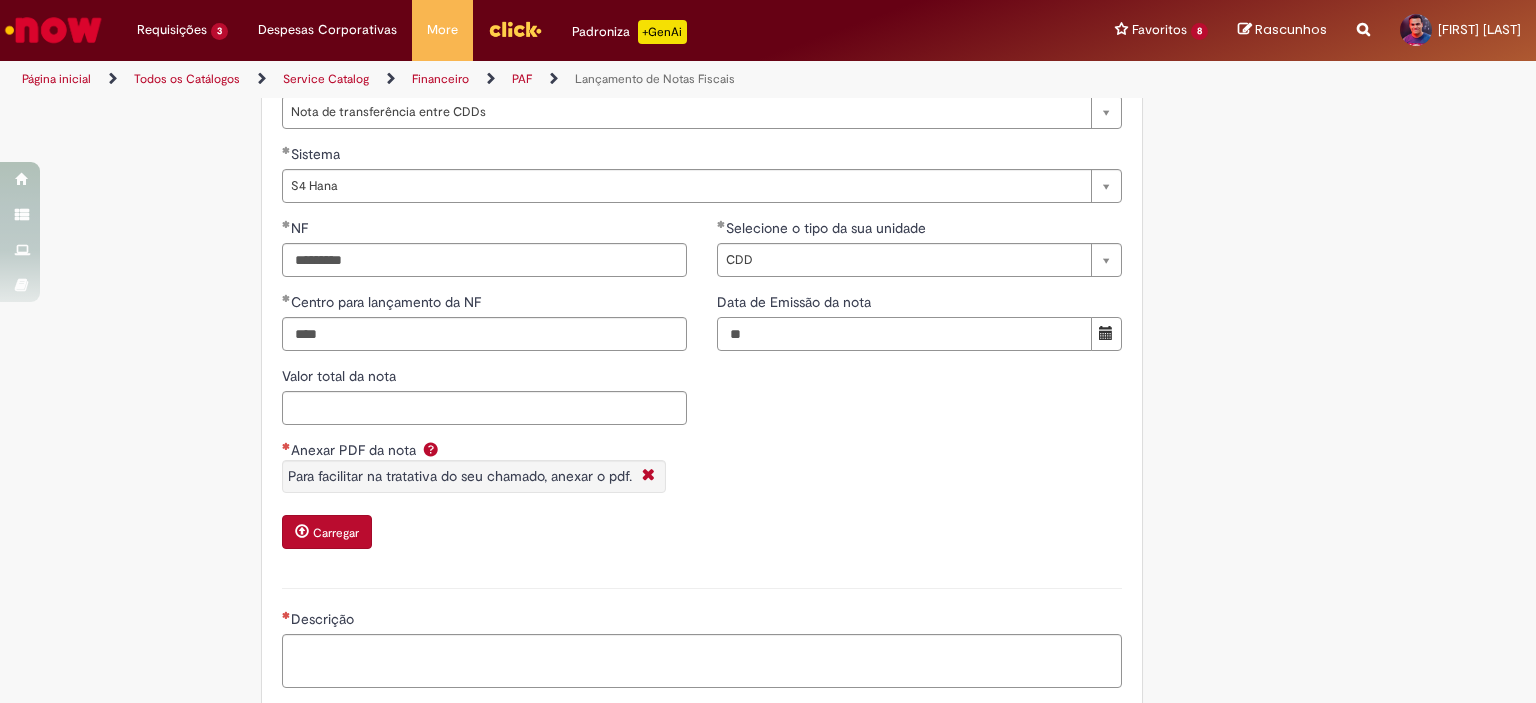 type on "*" 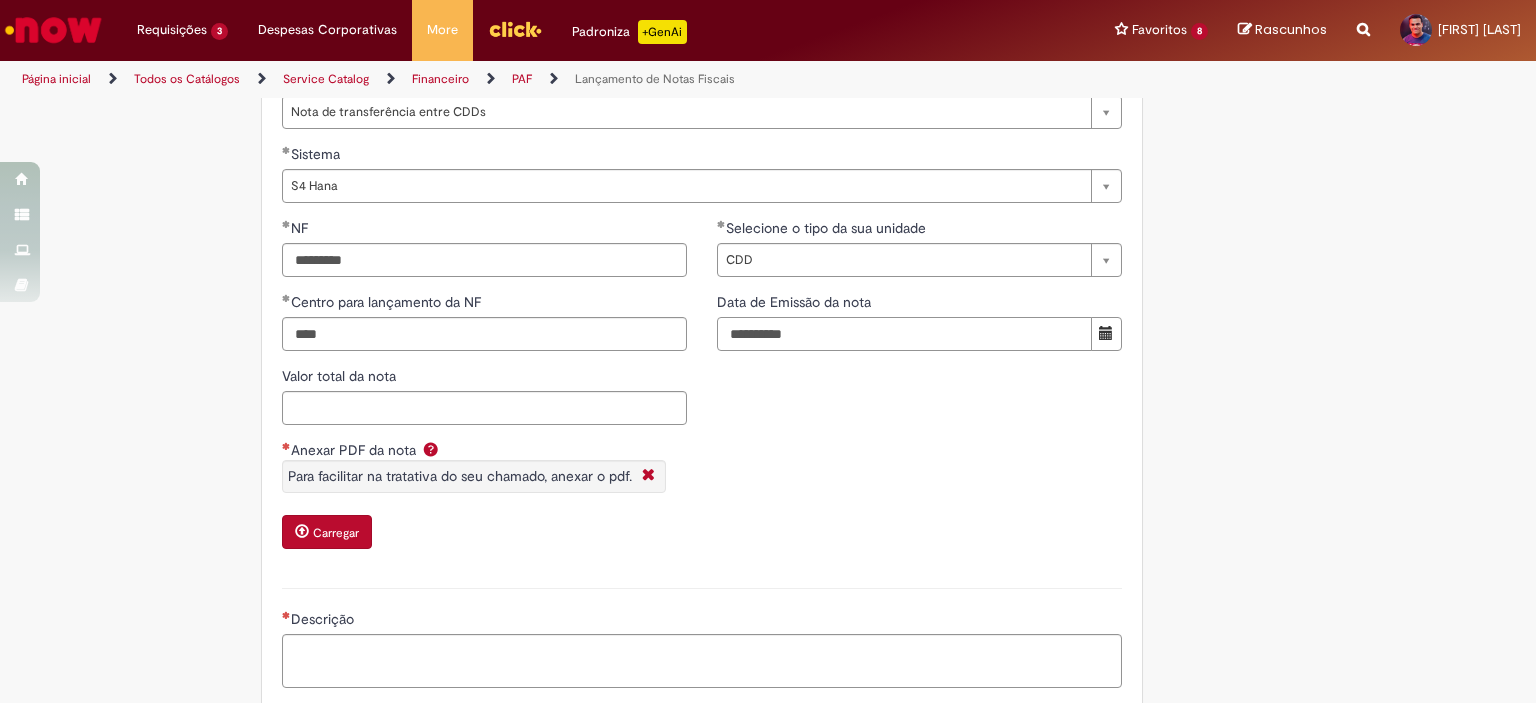 type on "**********" 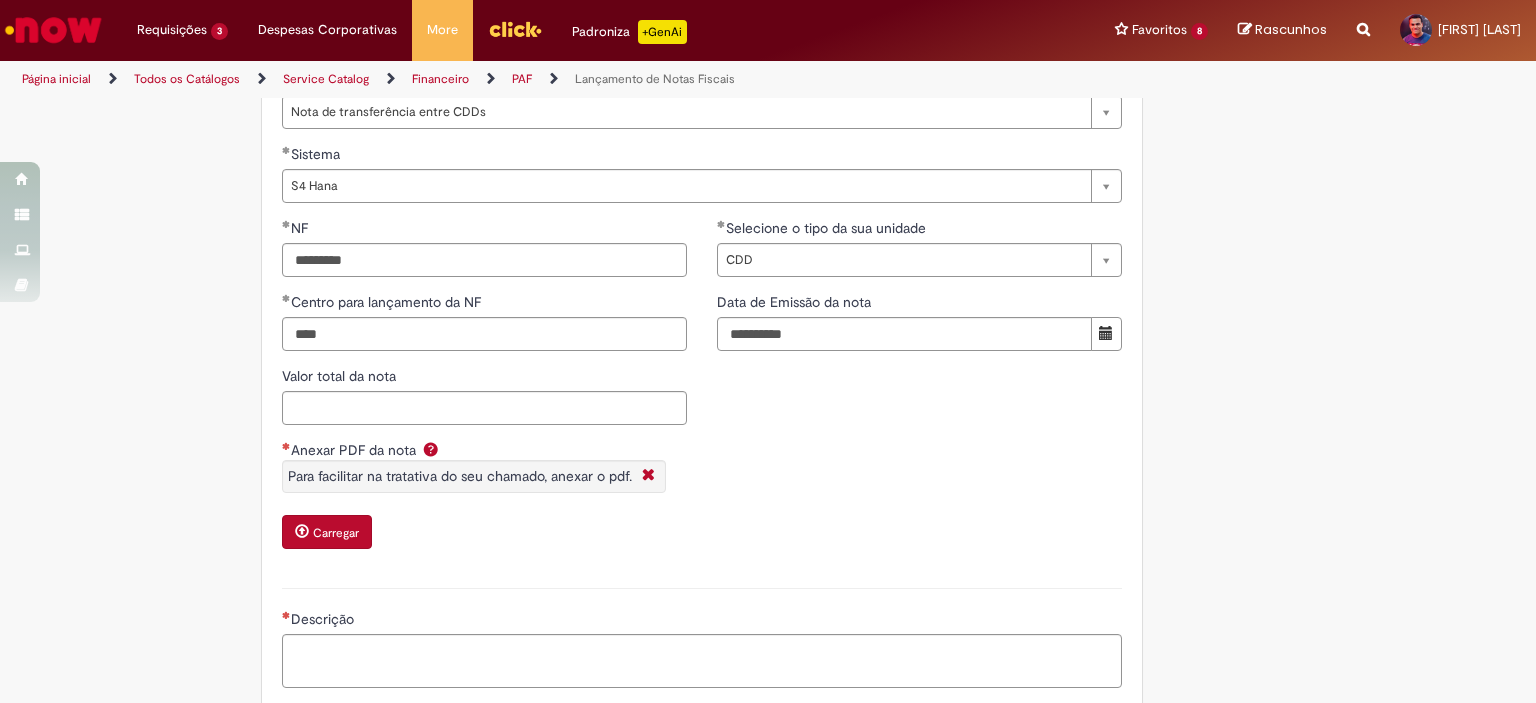 click on "**********" at bounding box center [702, 393] 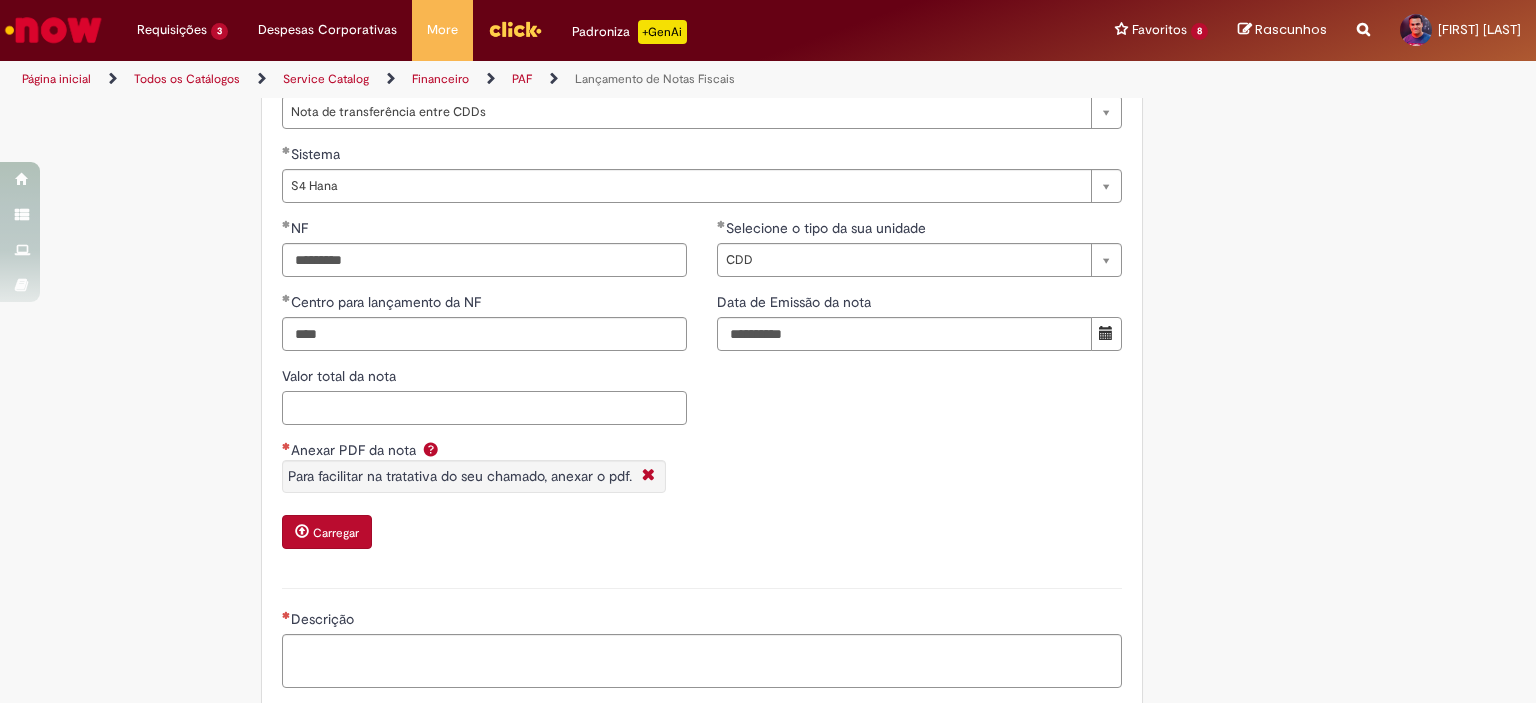 click on "Valor total da nota" at bounding box center (484, 408) 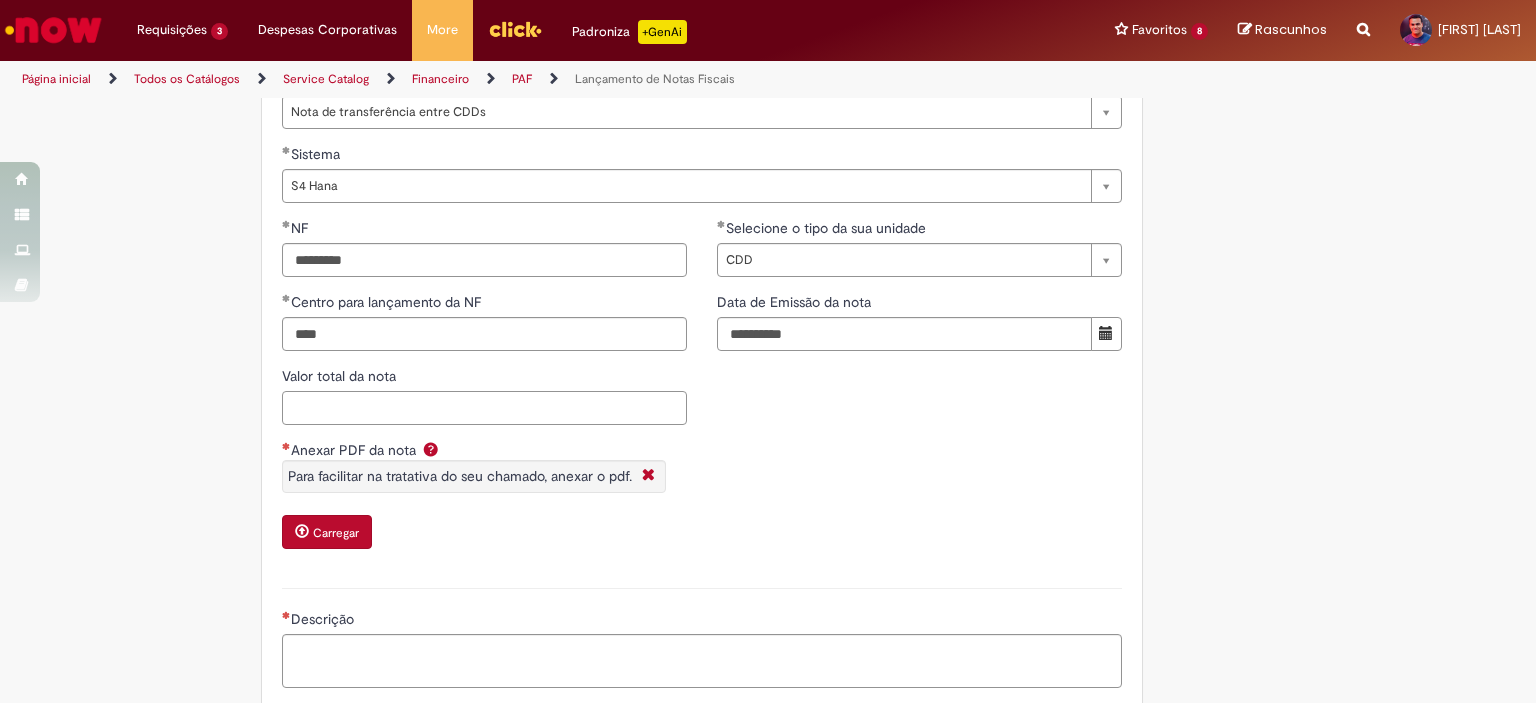 paste on "*********" 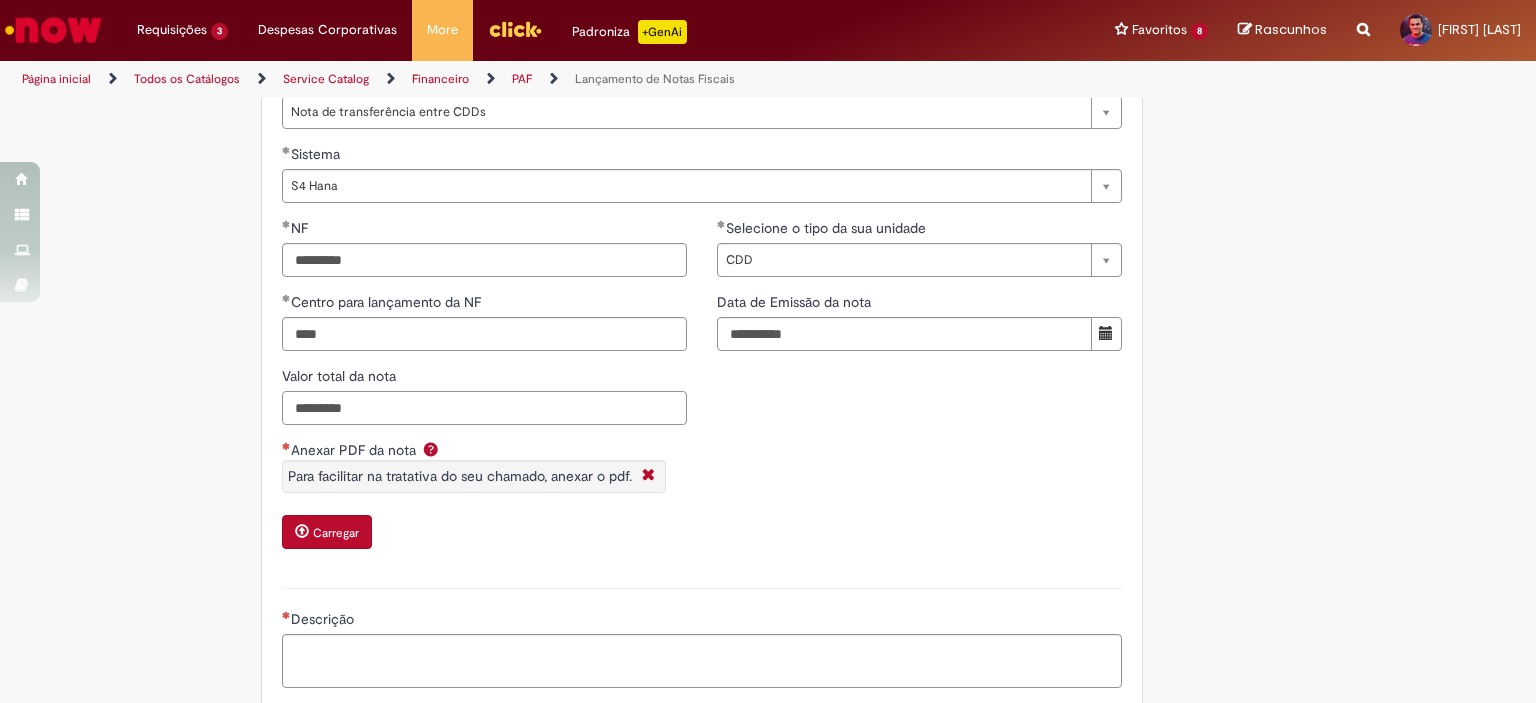 type on "*********" 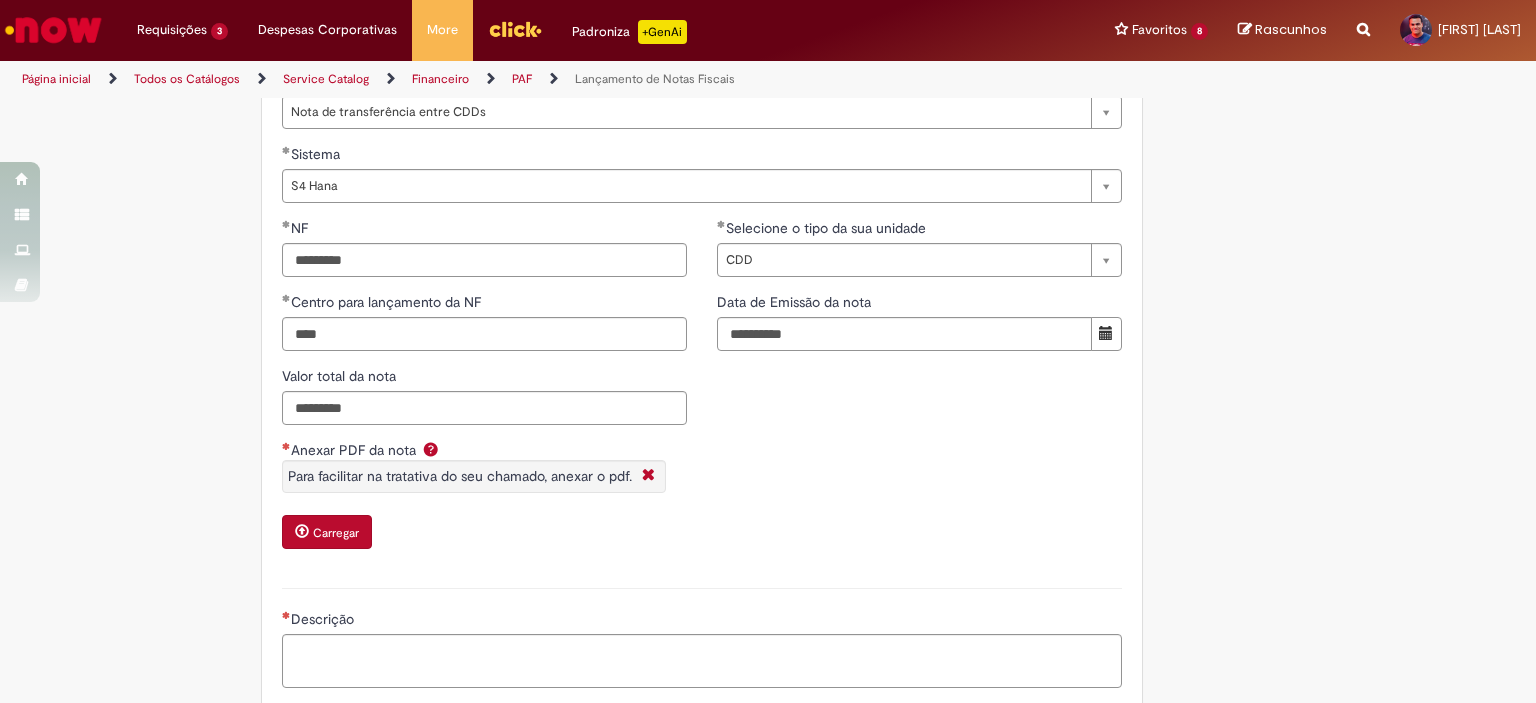 click on "Adicionar a Favoritos
Lançamento de Notas Fiscais
Esta oferta é destinada à requisições de lançamento de notas fiscais
Para NFs que são ou foram tombadas para o SAP HANA/S4 não é tratado nesta oferta, não temos ação. Peço que por favor entre no link abaixo que assim será redirecionado para o chamado correto, onde pode colocar as informações solicitadas e ser lançado a Entrada da NF.
Link do chamado s4: https://abinbevww.service-now.com/abiex?id=sc_cat_item&sys_id=5ad2235adb1cc050f17eb29f29961934
Notas de complemento de Preço: 1. Validação do comprador para o lançamento da Nota fiscal; 2. A NF de origem precisa estar registrada no SAP 3. Se o material for item de estoque, é necessário a validação do time de custos da contabilidade. 4. Validação do time de custos; 5. Enviar as notas pendentes no formato do modelo em excel ( CHAVE DE ACESSO + PEDIDO DA NF DE ORIGEM);" at bounding box center [768, -117] 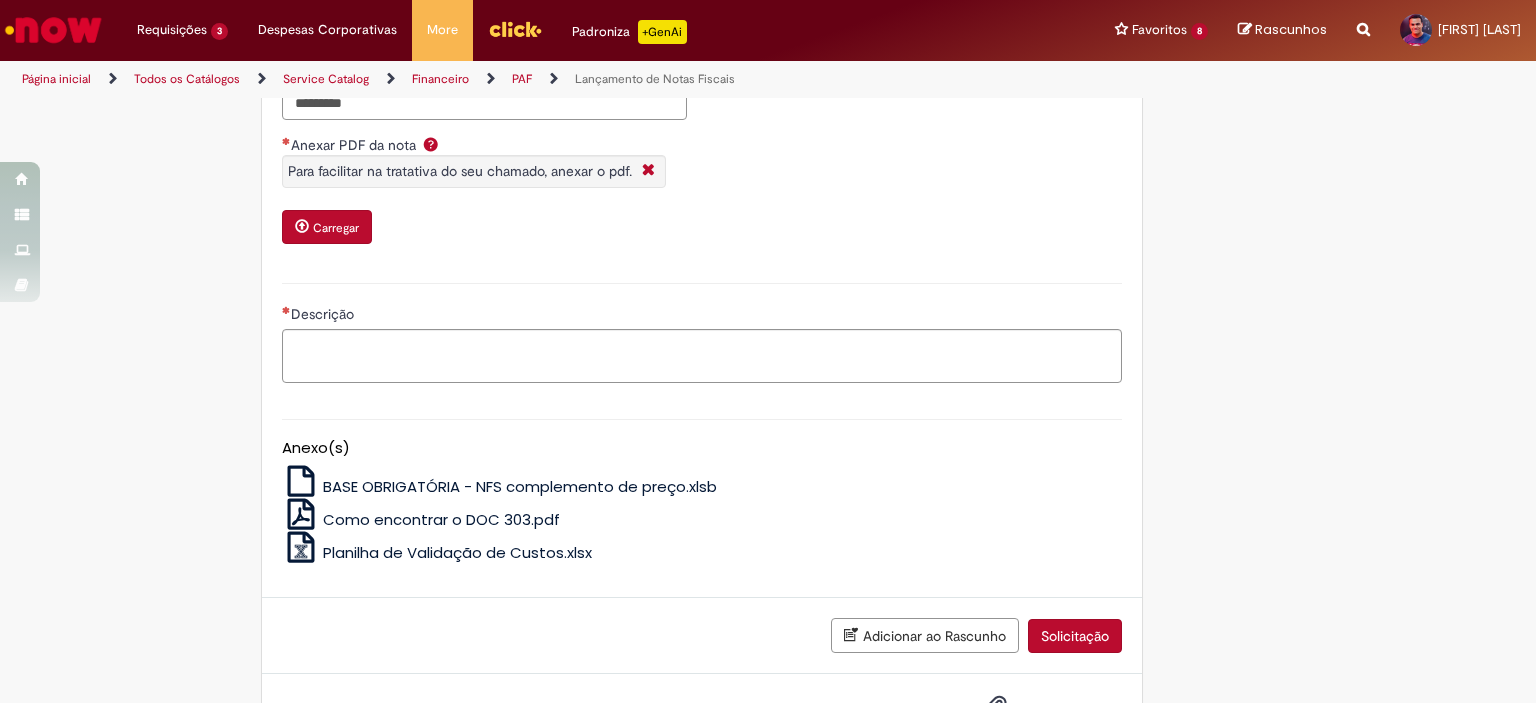 scroll, scrollTop: 1730, scrollLeft: 0, axis: vertical 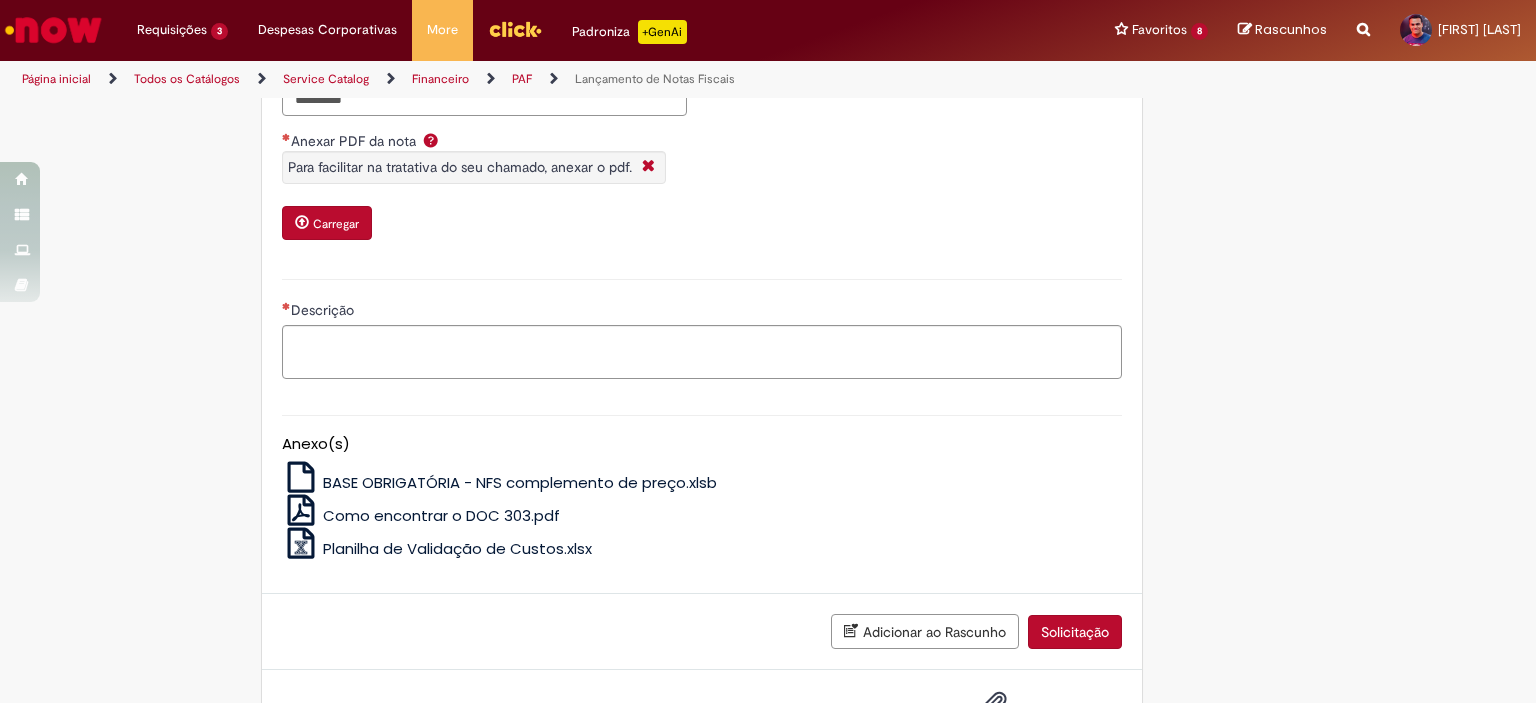 click on "Carregar" at bounding box center (336, 224) 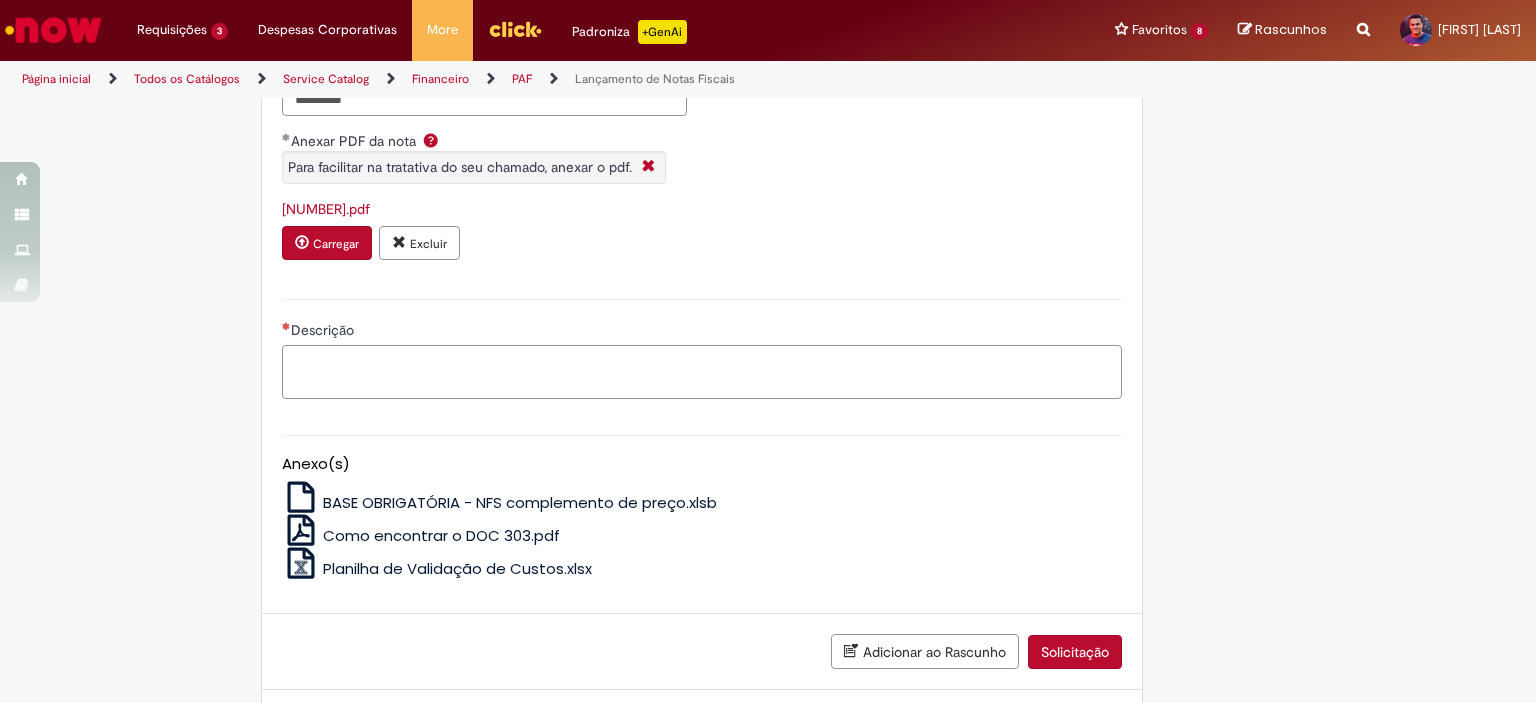 click on "Descrição" at bounding box center [702, 372] 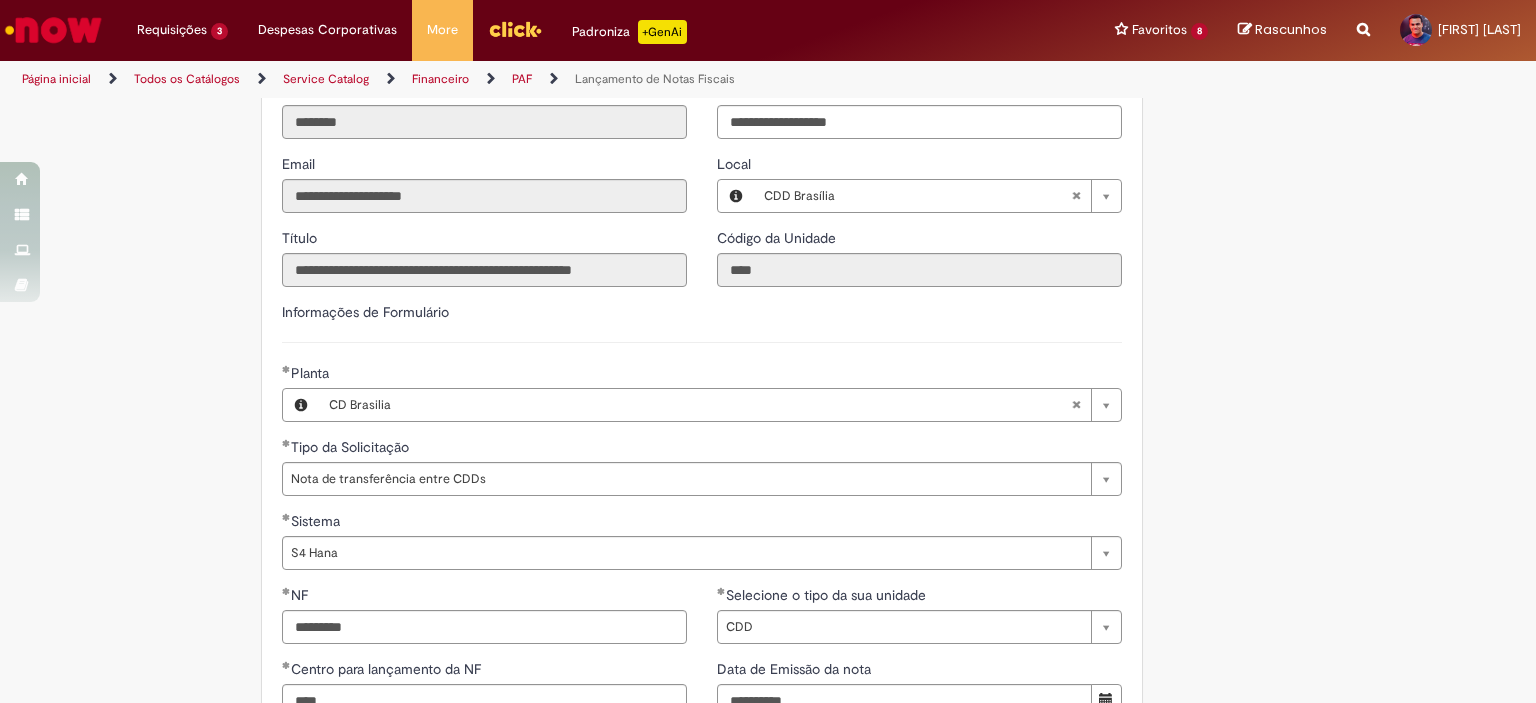 scroll, scrollTop: 1165, scrollLeft: 0, axis: vertical 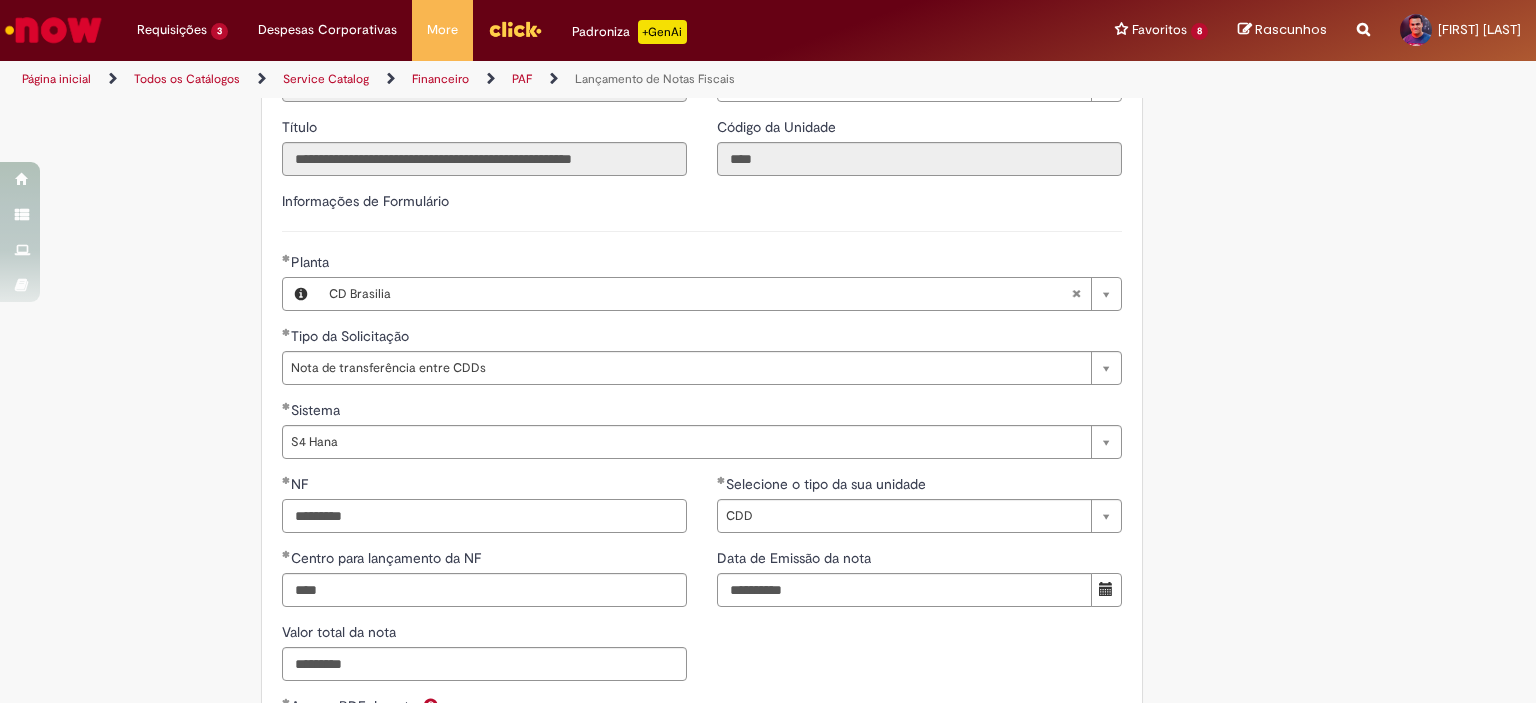drag, startPoint x: 381, startPoint y: 517, endPoint x: 0, endPoint y: 477, distance: 383.094 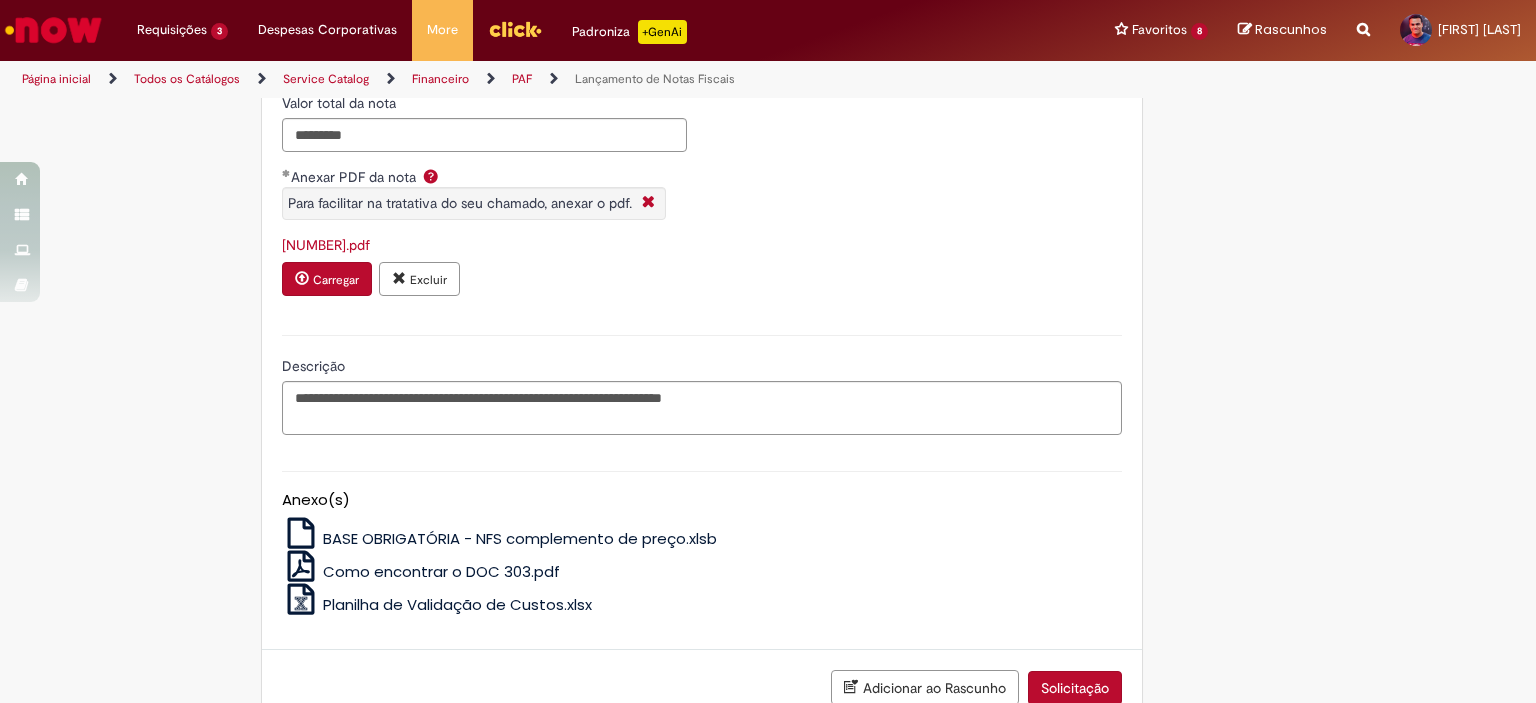 scroll, scrollTop: 1827, scrollLeft: 0, axis: vertical 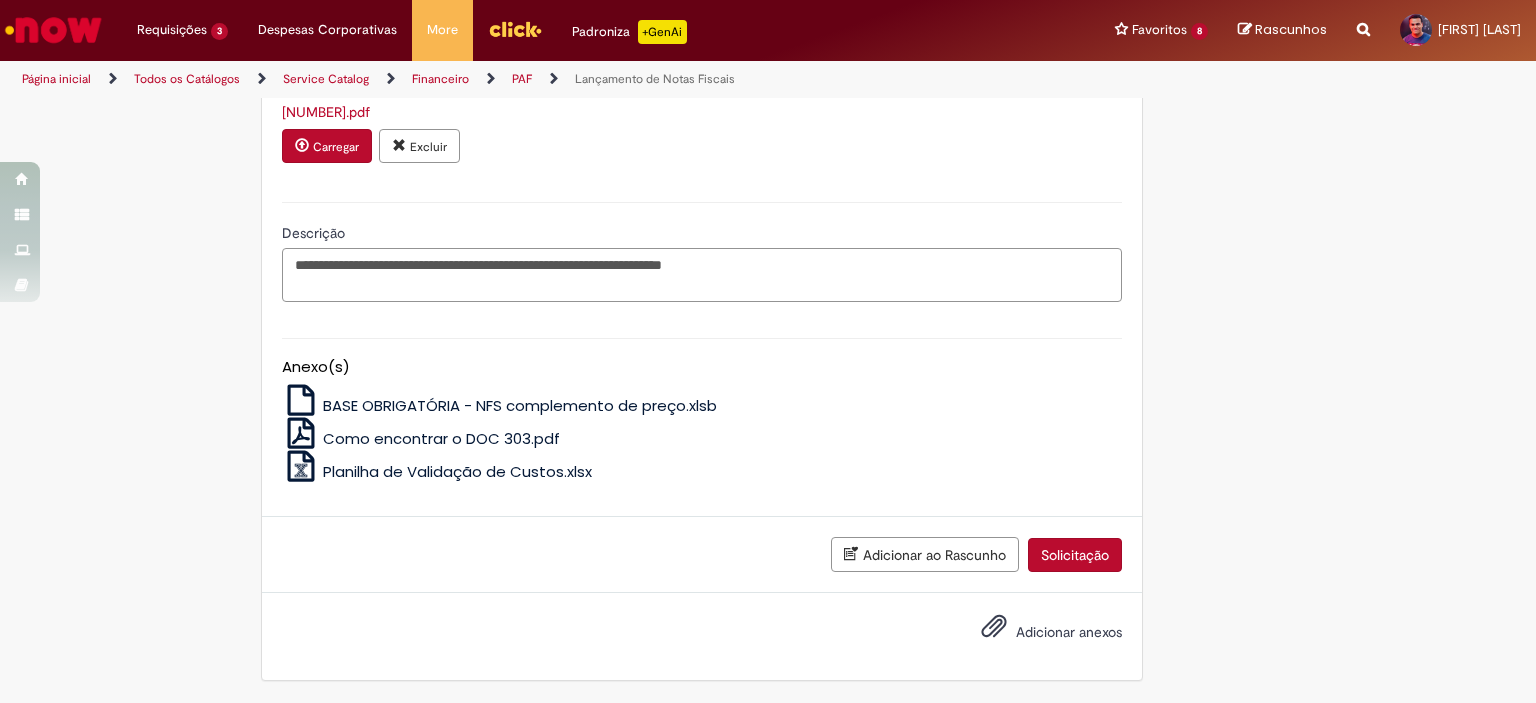 click on "**********" at bounding box center (702, 275) 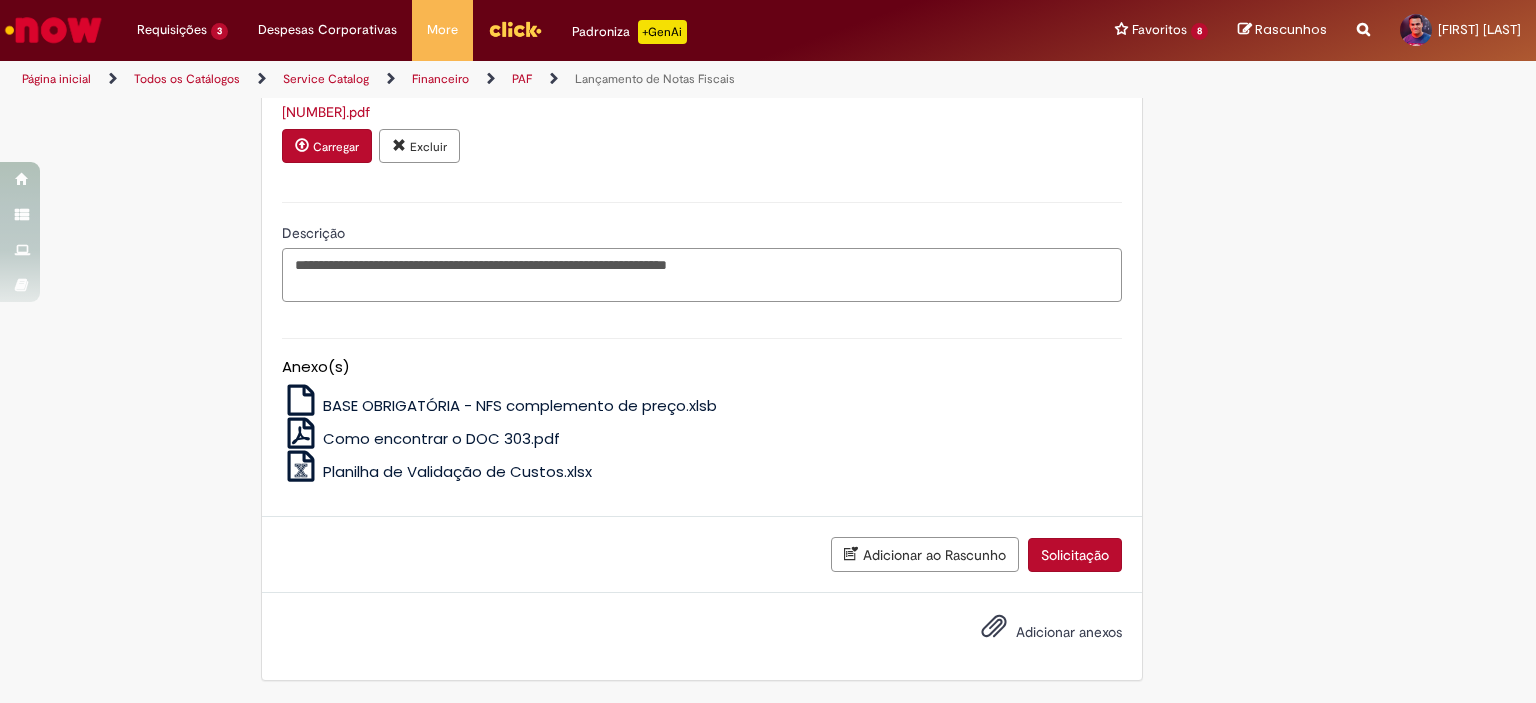 paste on "*********" 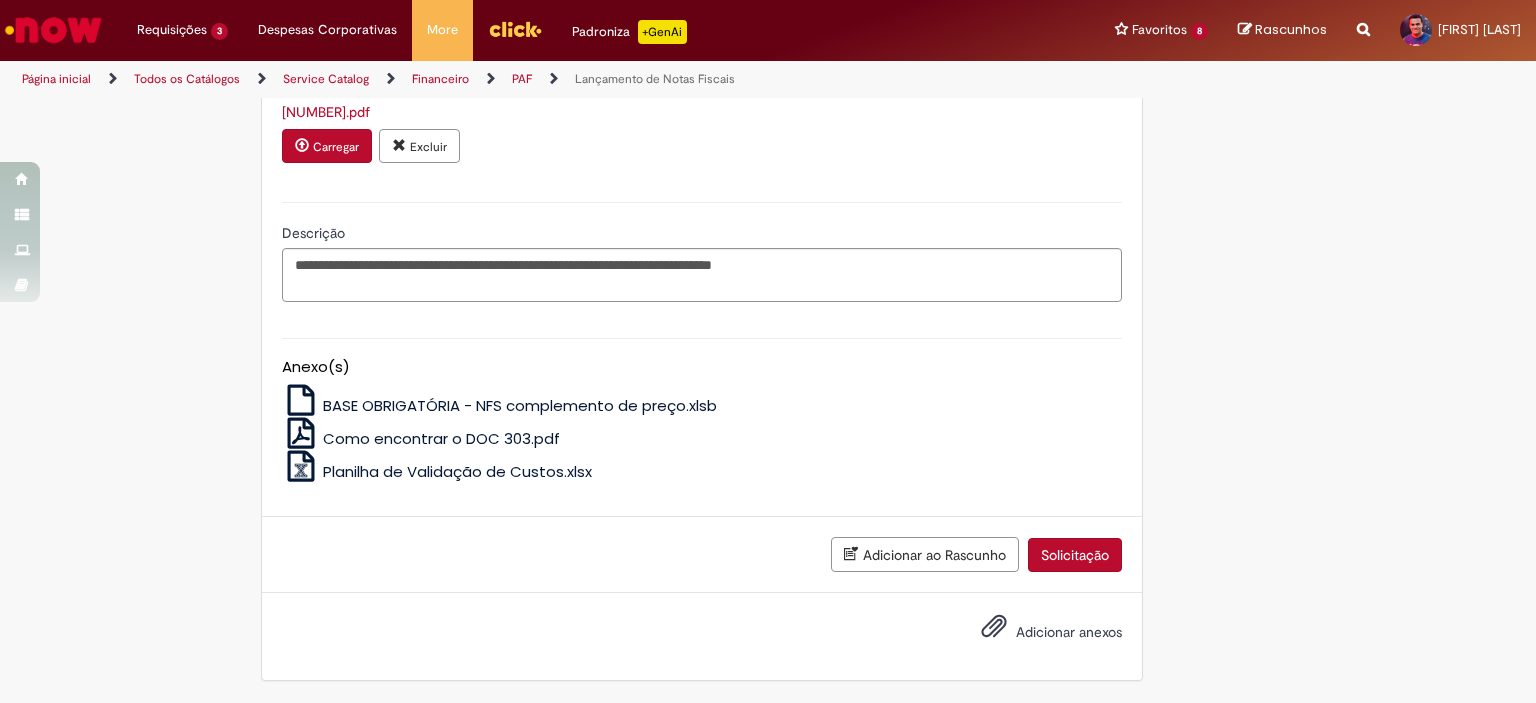 click on "Tire dúvidas com LupiAssist    +GenAI
Oi! Eu sou LupiAssist, uma Inteligência Artificial Generativa em constante aprendizado   Meu conteúdo é monitorado para trazer uma melhor experiência
Dúvidas comuns:
Só mais um instante, estou consultando nossas bases de conhecimento  e escrevendo a melhor resposta pra você!
Title
Lorem ipsum dolor sit amet    Fazer uma nova pergunta
Gerei esta resposta utilizando IA Generativa em conjunto com os nossos padrões. Em caso de divergência, os documentos oficiais prevalecerão.
Saiba mais em:
Ou ligue para:
E aí, te ajudei?
Sim, obrigado!" at bounding box center (768, -512) 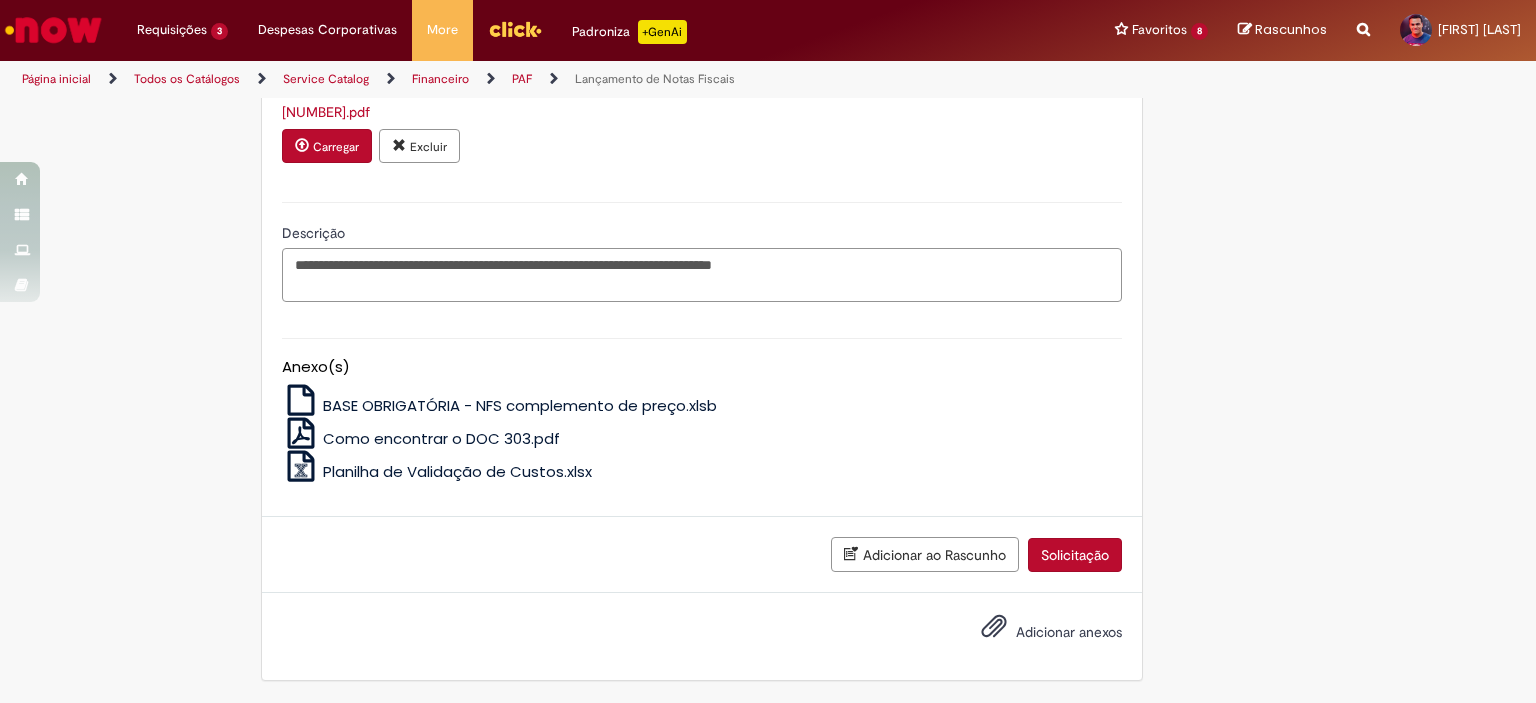 click on "**********" at bounding box center (702, 275) 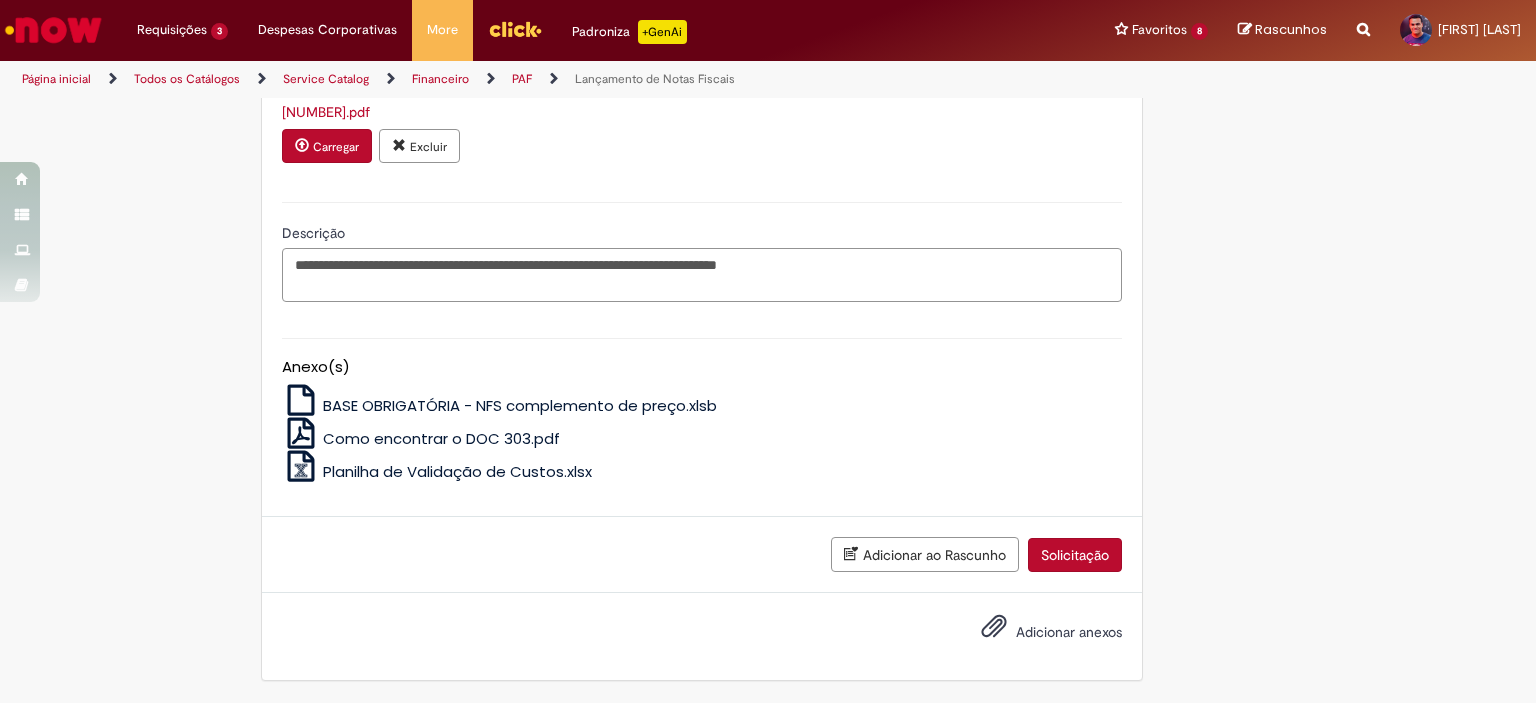 paste on "**********" 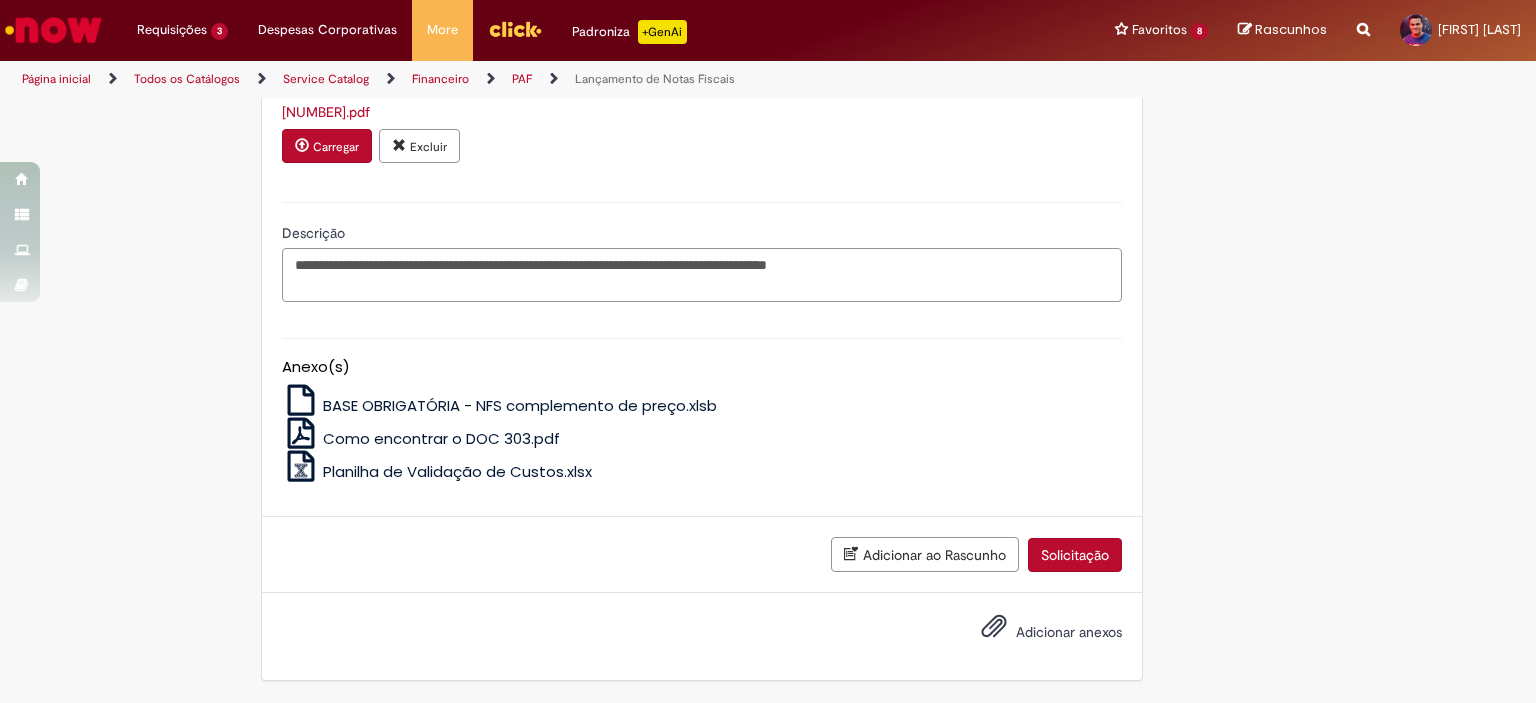 type on "**********" 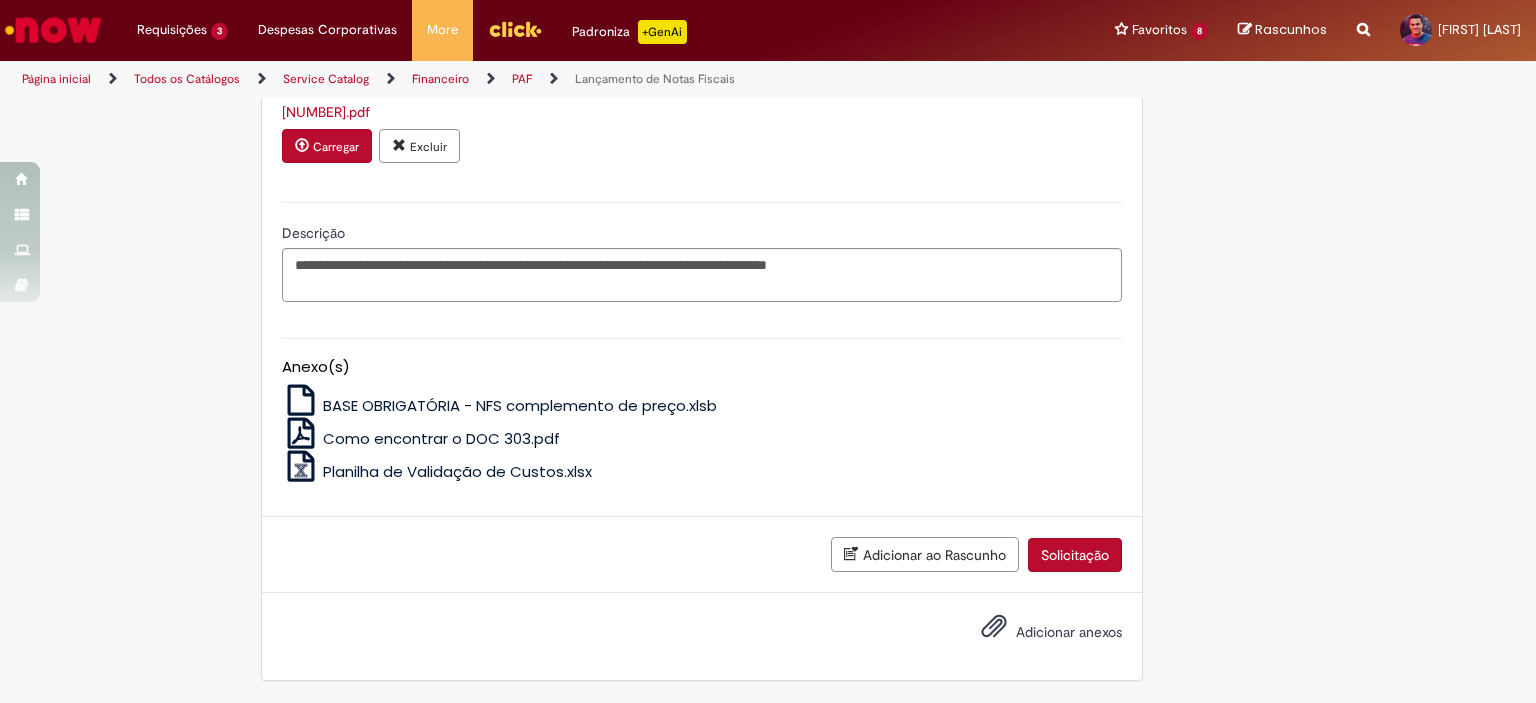 click on "Tire dúvidas com LupiAssist    +GenAI
Oi! Eu sou LupiAssist, uma Inteligência Artificial Generativa em constante aprendizado   Meu conteúdo é monitorado para trazer uma melhor experiência
Dúvidas comuns:
Só mais um instante, estou consultando nossas bases de conhecimento  e escrevendo a melhor resposta pra você!
Title
Lorem ipsum dolor sit amet    Fazer uma nova pergunta
Gerei esta resposta utilizando IA Generativa em conjunto com os nossos padrões. Em caso de divergência, os documentos oficiais prevalecerão.
Saiba mais em:
Ou ligue para:
E aí, te ajudei?
Sim, obrigado!" at bounding box center [768, -512] 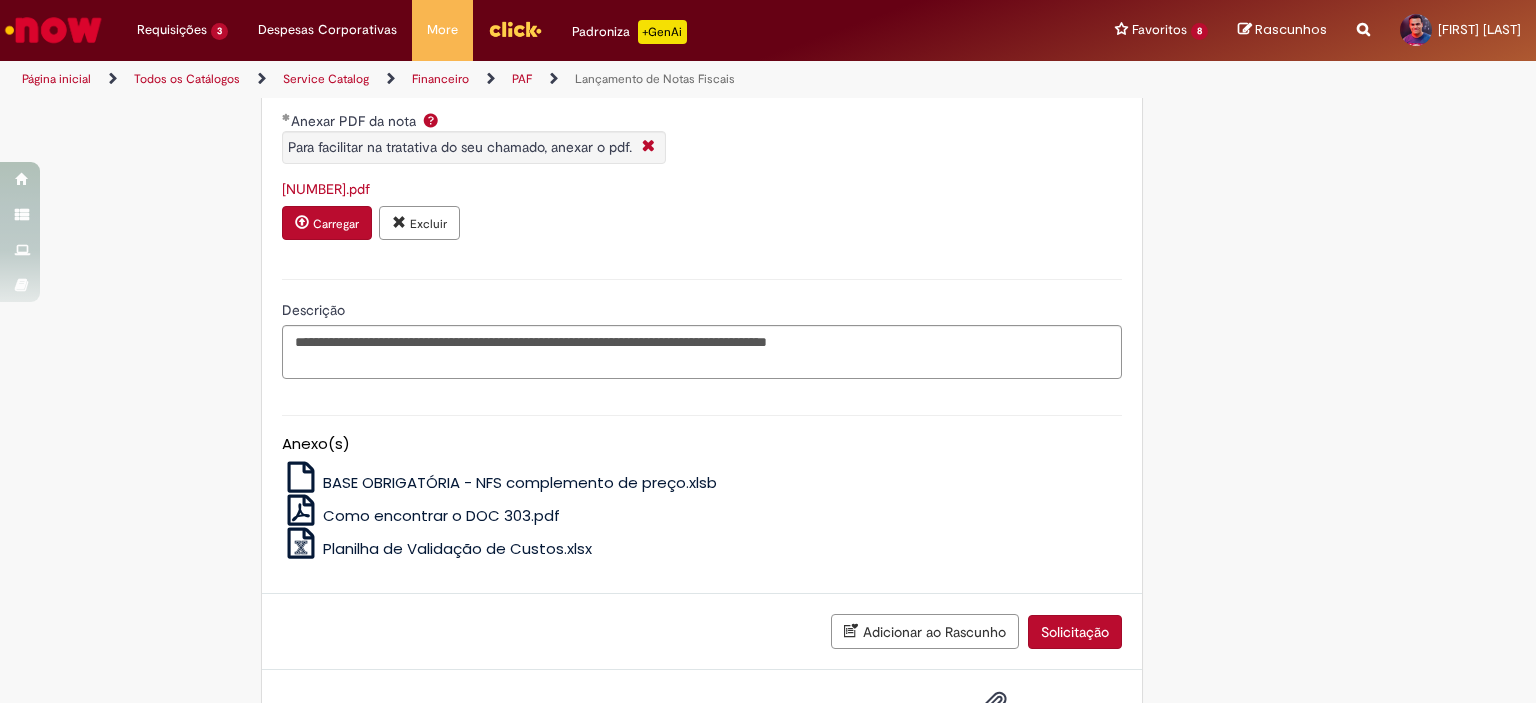 scroll, scrollTop: 1827, scrollLeft: 0, axis: vertical 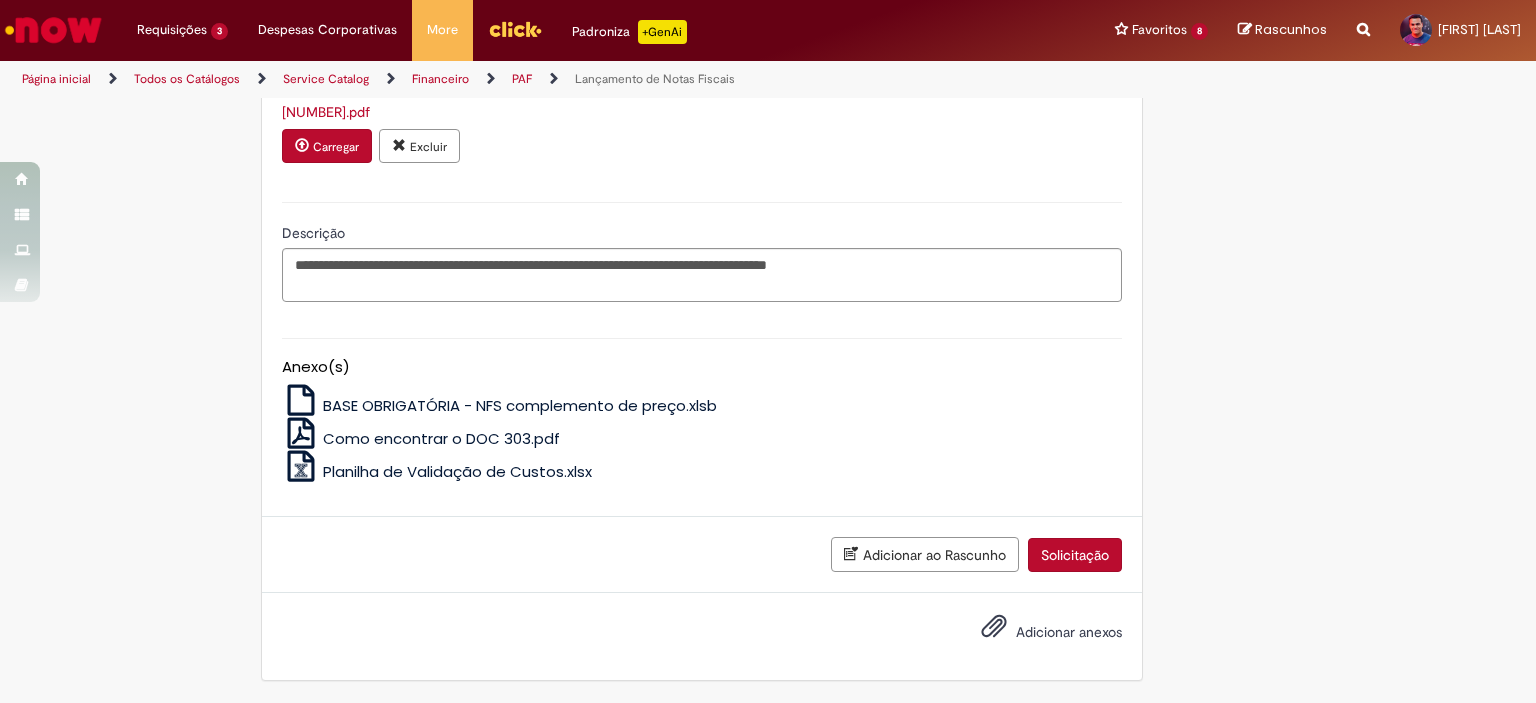click on "Solicitação" at bounding box center [1075, 555] 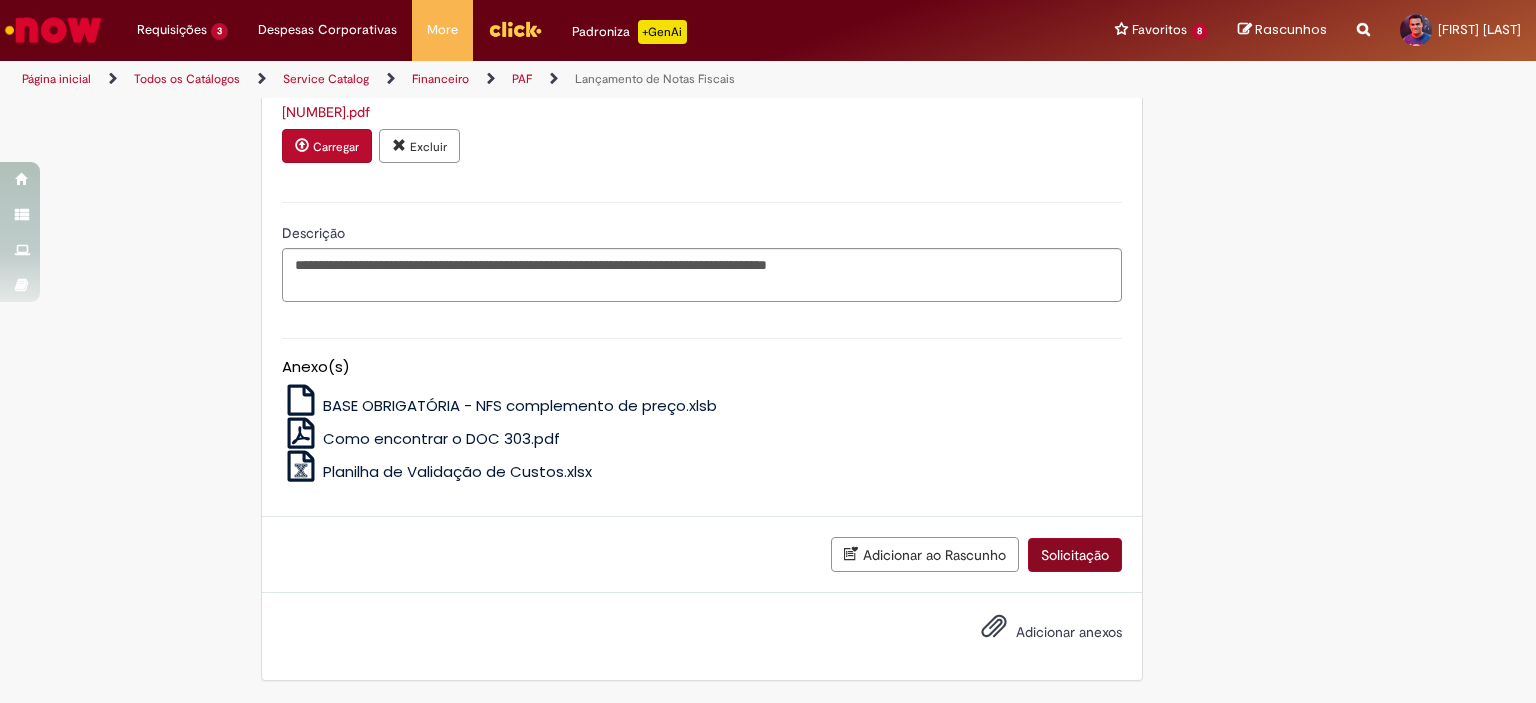 scroll, scrollTop: 1781, scrollLeft: 0, axis: vertical 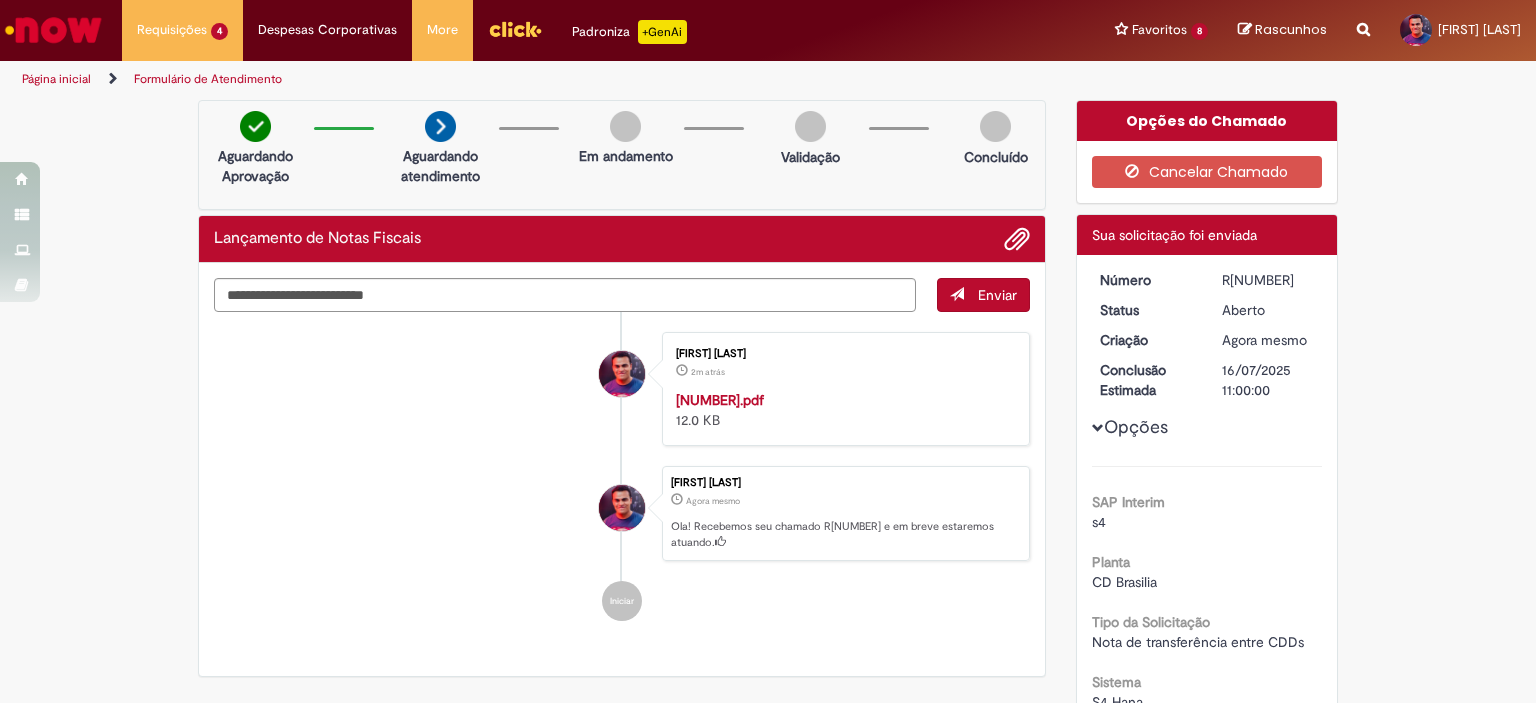 drag, startPoint x: 1212, startPoint y: 285, endPoint x: 1296, endPoint y: 282, distance: 84.05355 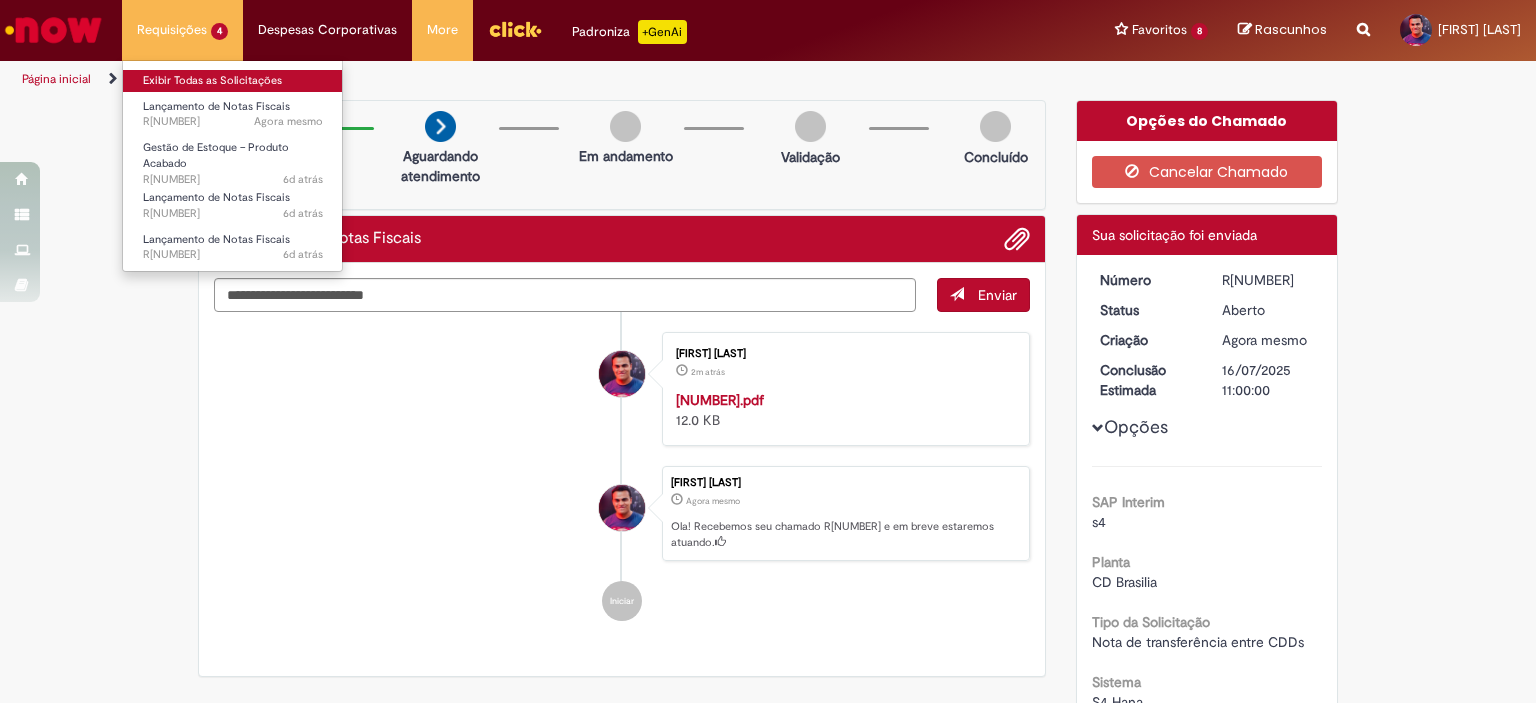click on "Exibir Todas as Solicitações" at bounding box center (233, 81) 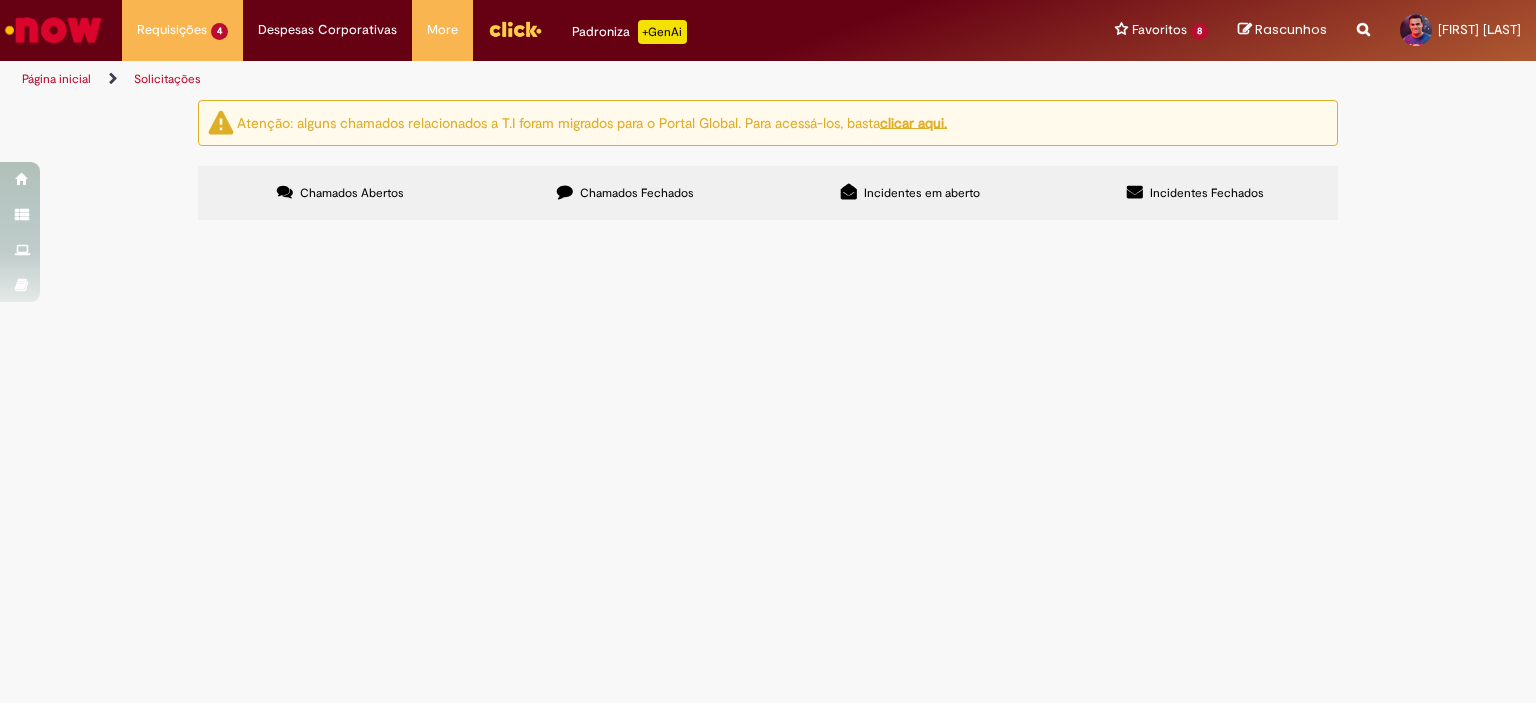 click on "Boa tarde!
Por favor, retirar o saldo do Promax dos itens na planilha anexa. Armazém 1:  / Depósito: 20" at bounding box center (0, 0) 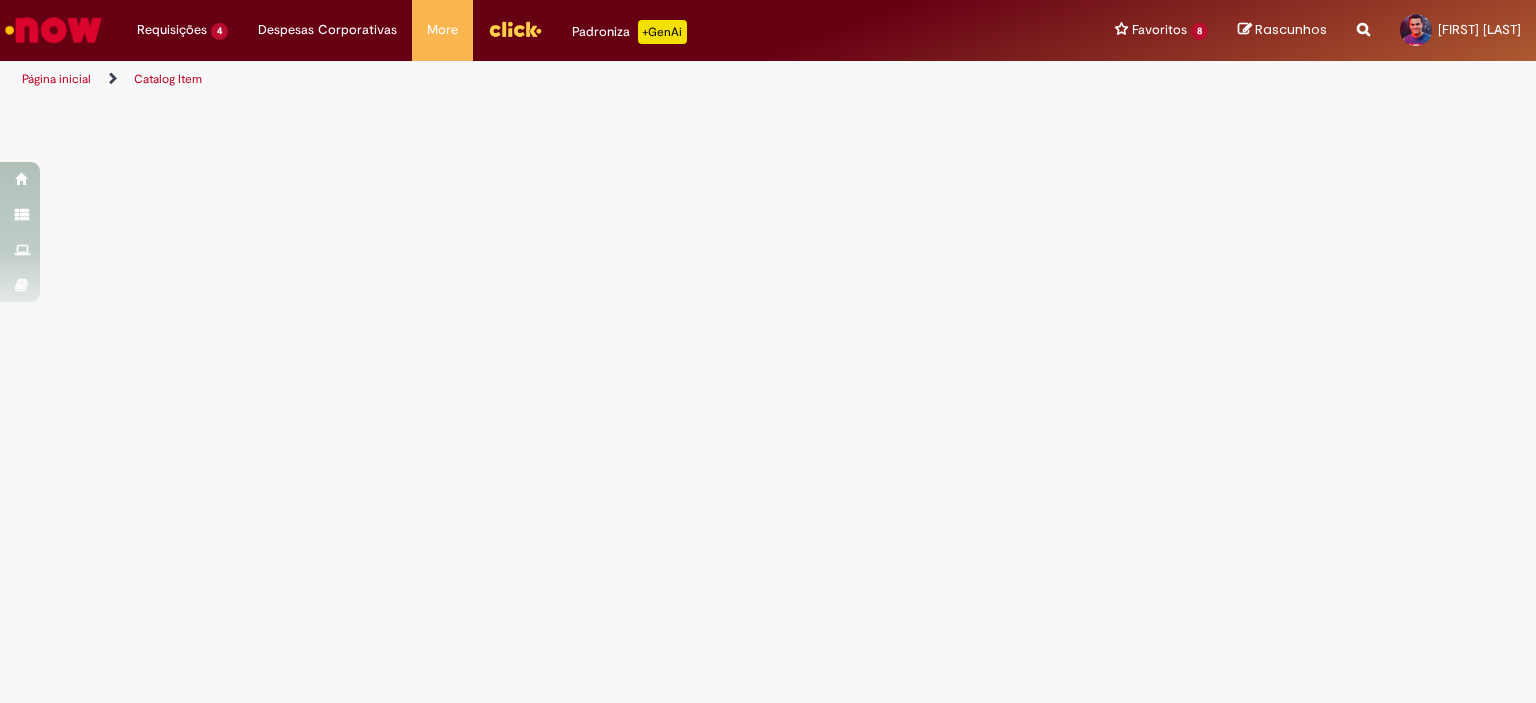 scroll, scrollTop: 0, scrollLeft: 0, axis: both 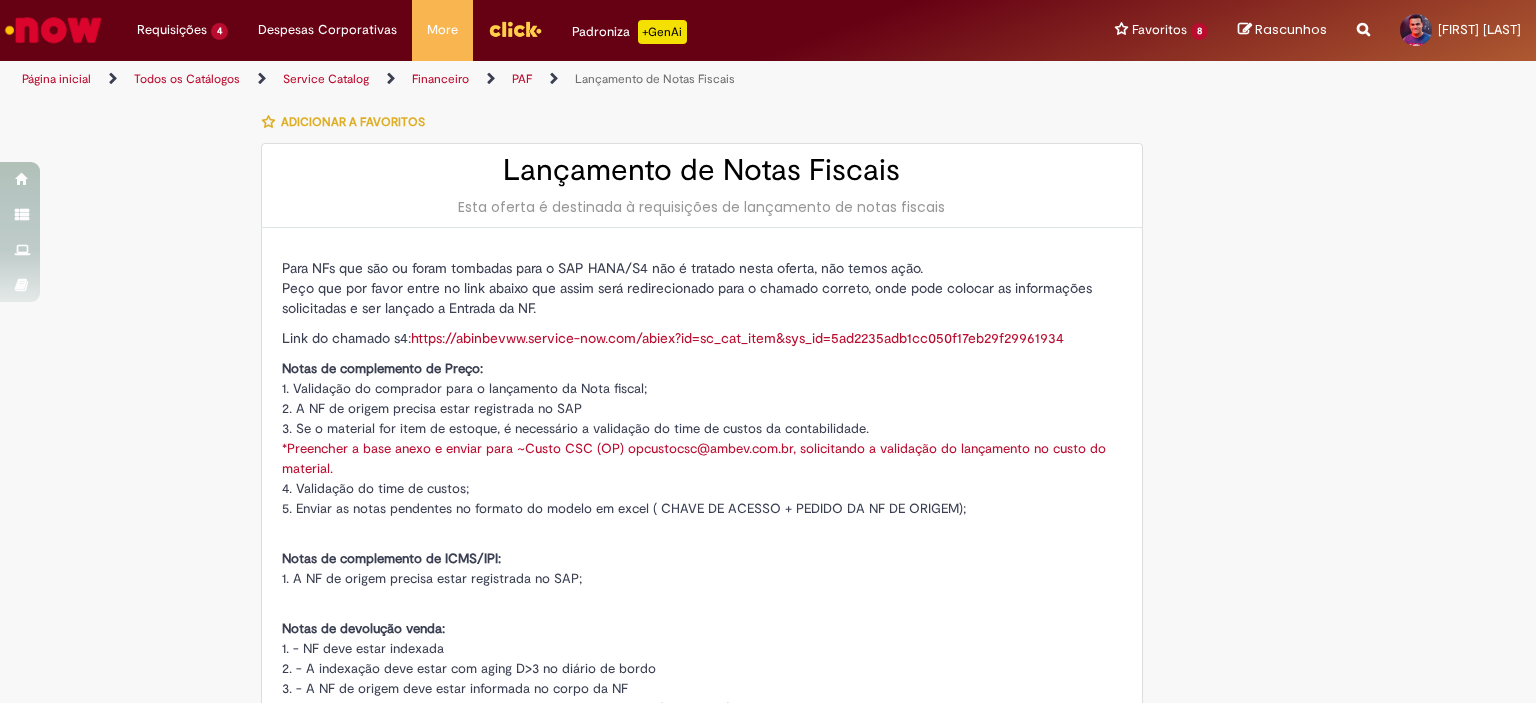 type on "********" 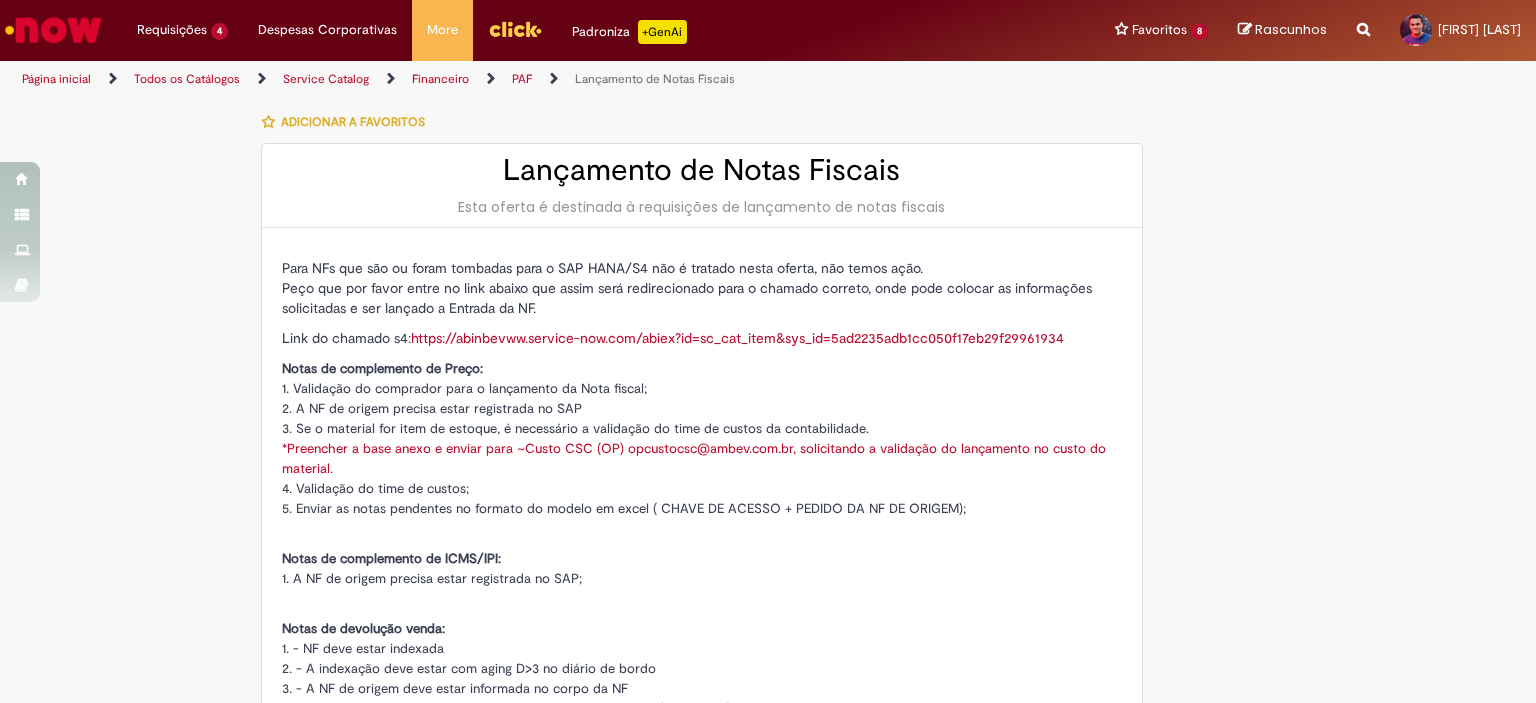 type on "**********" 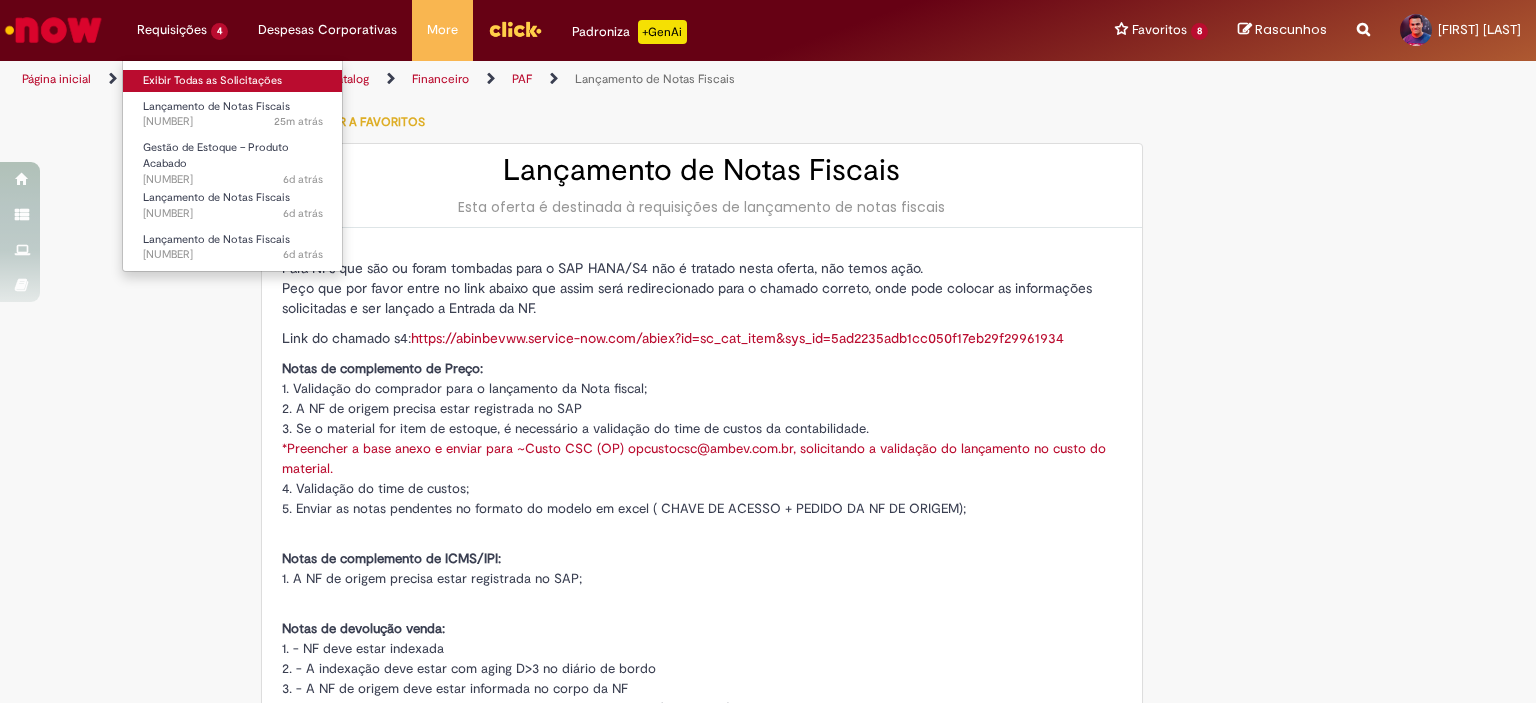 click on "Exibir Todas as Solicitações" at bounding box center (233, 81) 